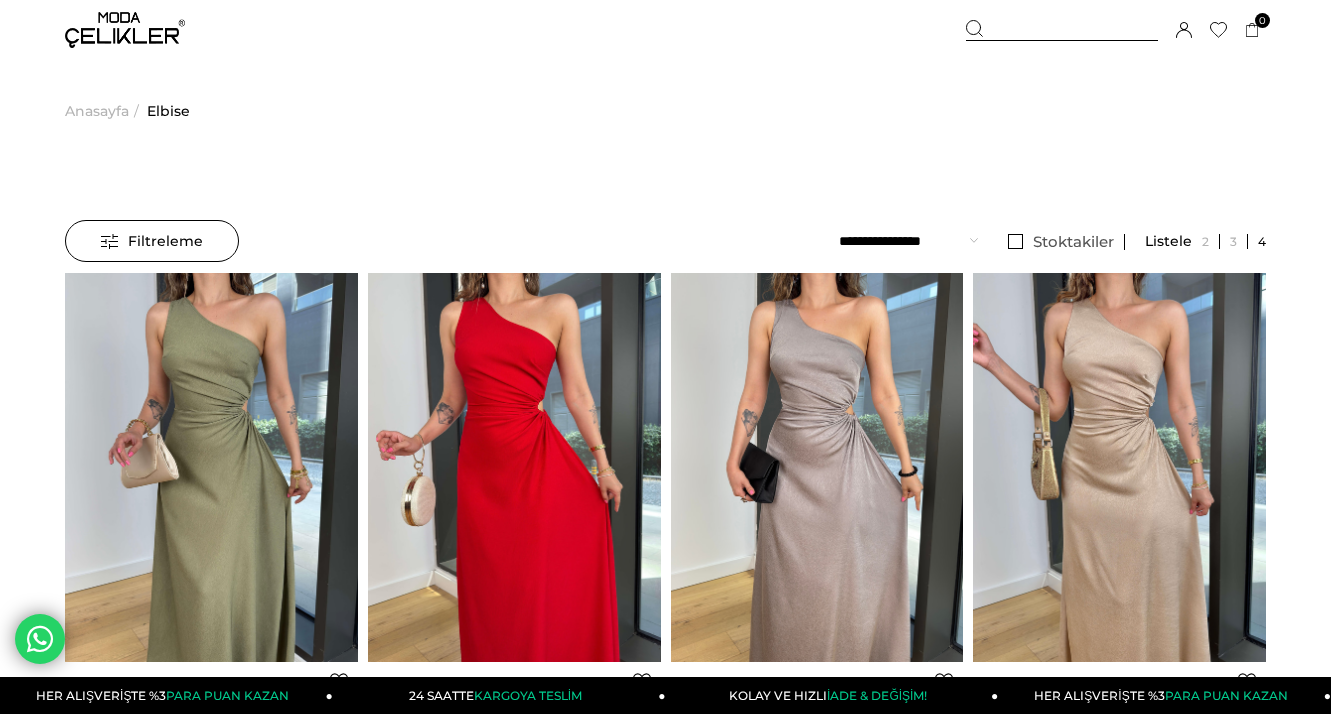 scroll, scrollTop: 0, scrollLeft: 0, axis: both 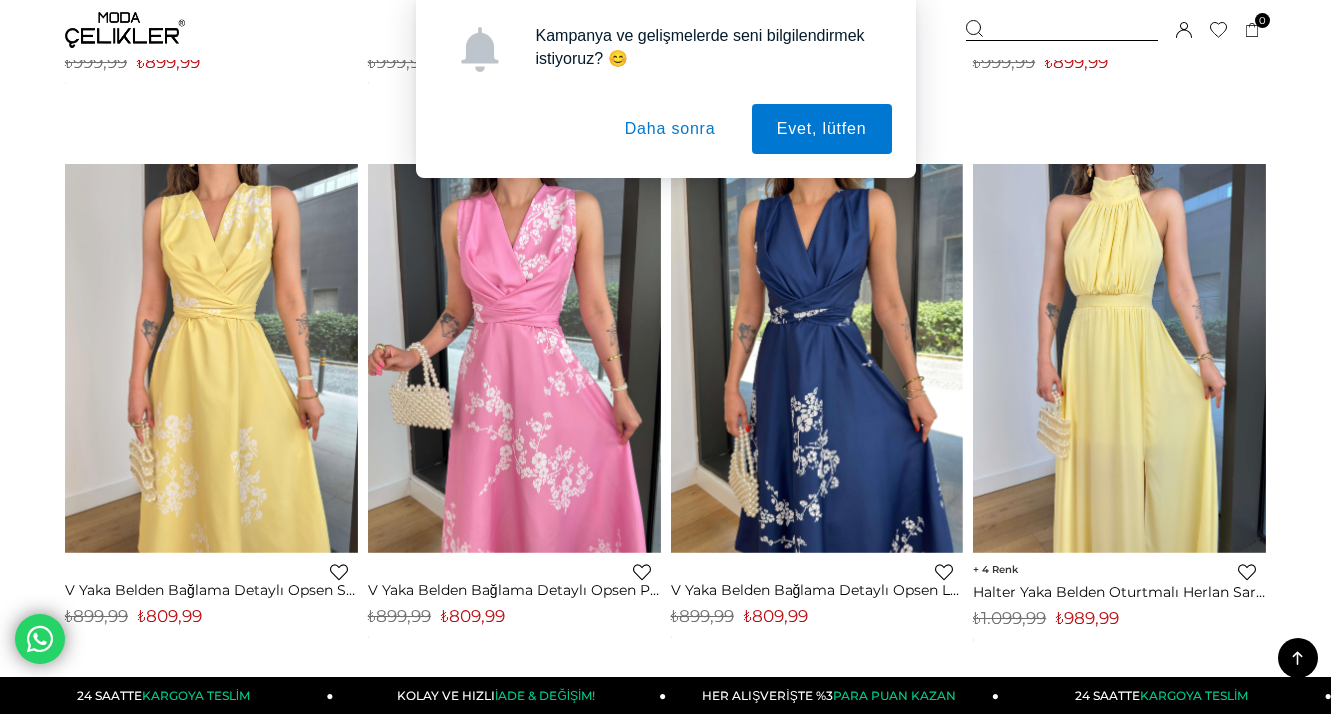 click on "Daha sonra" at bounding box center (670, 129) 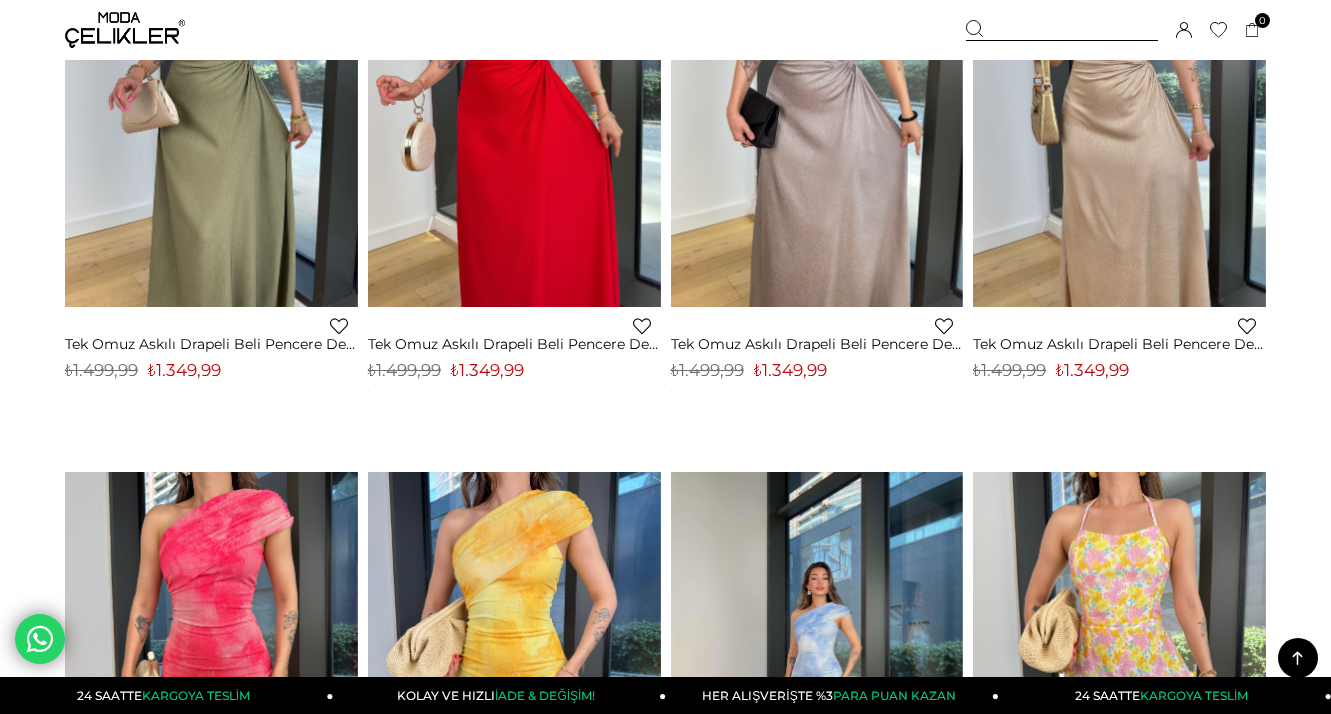 scroll, scrollTop: 0, scrollLeft: 0, axis: both 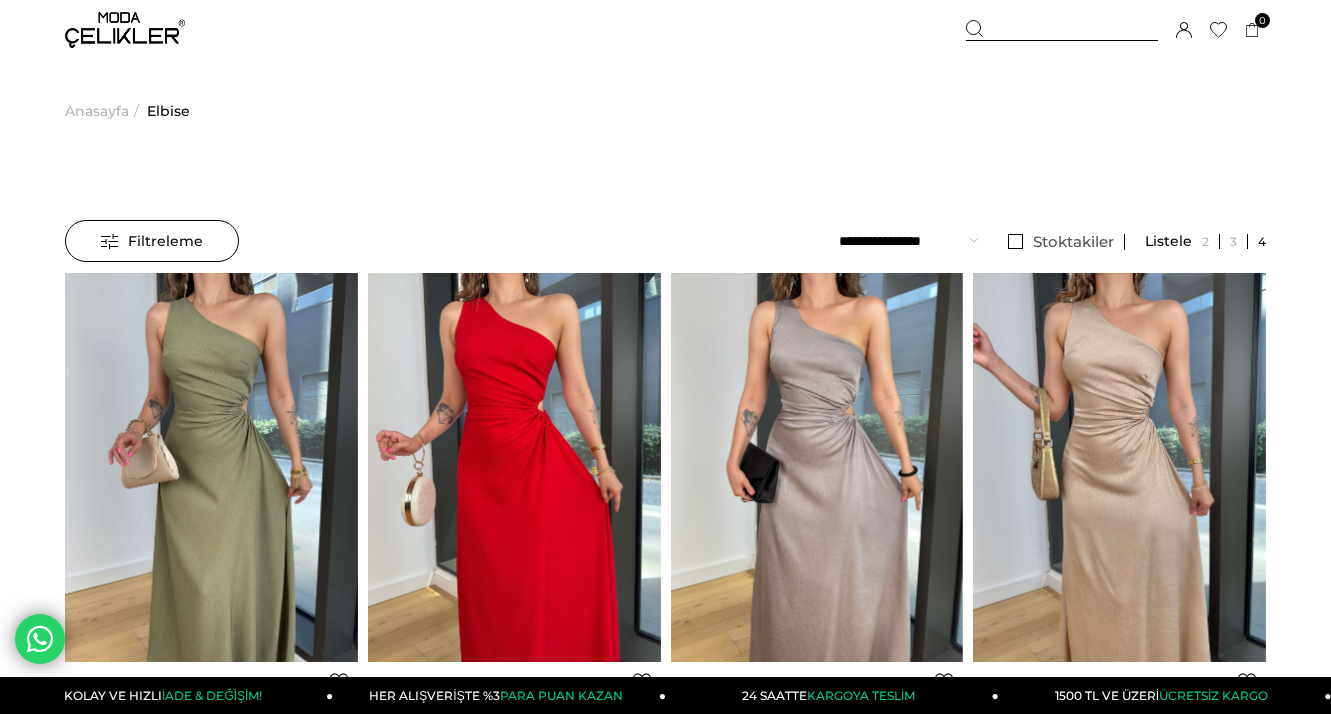 click on "Filtreleme" at bounding box center (152, 241) 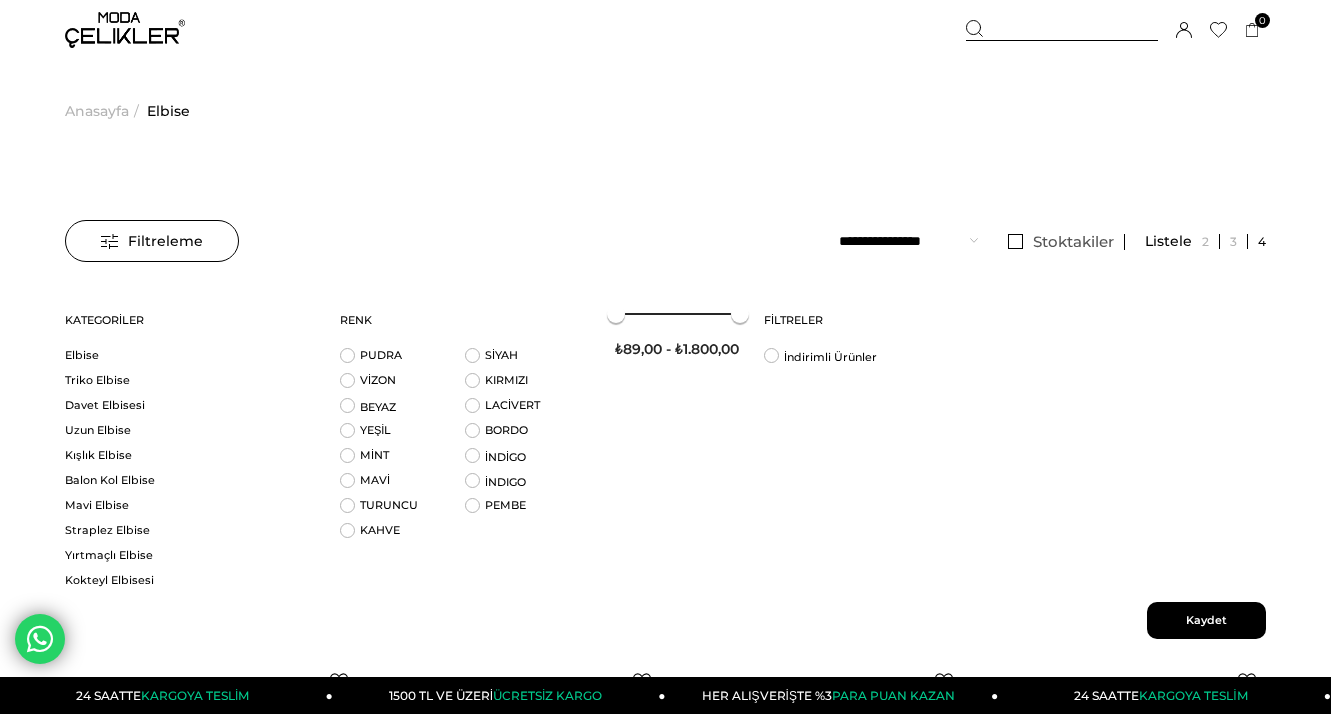 click on "Filtreleme Stoktakiler
Kategoriler
Elbise
Triko Elbise
Davet Elbisesi
Uzun Elbise
Kışlık Elbise
Balon Kol Elbise
Mavi Elbise
Straplez Elbise
Yırtmaçlı Elbise
Kokteyl Elbisesi
After Party Elbisesi
Askılı Elbise
Payetli Elbise
Bayramlık Elbise
Bordo Elbise
Boyundan Bağlamalı Elbise
Prenses Elbisesi
Korseli Elbise
Düğmeli Elbise
Genç Elbise
Kruvaze Elbise
Klasik Elbise
Otantik Elbise
Sarı Elbise
Lila Elbise
Beyaz Abiye Elbise
Siyah Abiye
Uzun Kollu Abiye
Nişanlık Abiye
Payetli Abiye
Simli Abiye" at bounding box center (665, 468) 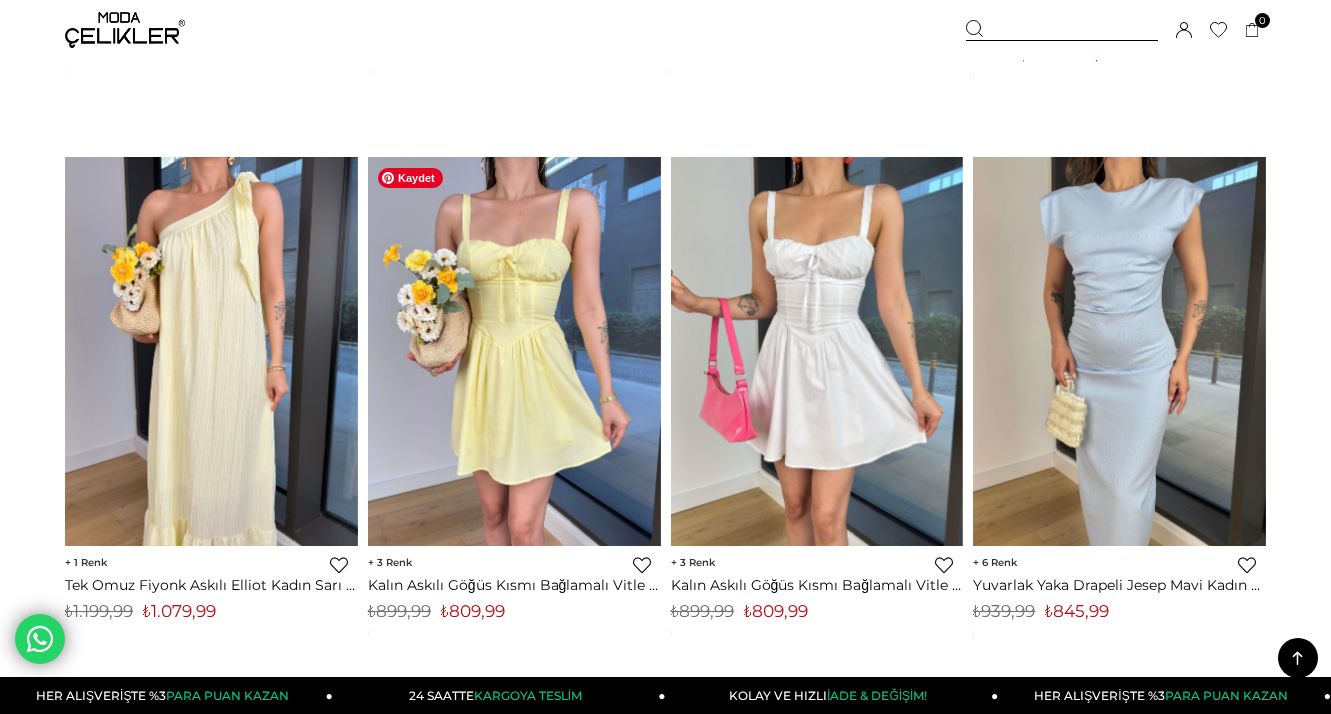 scroll, scrollTop: 1785, scrollLeft: 0, axis: vertical 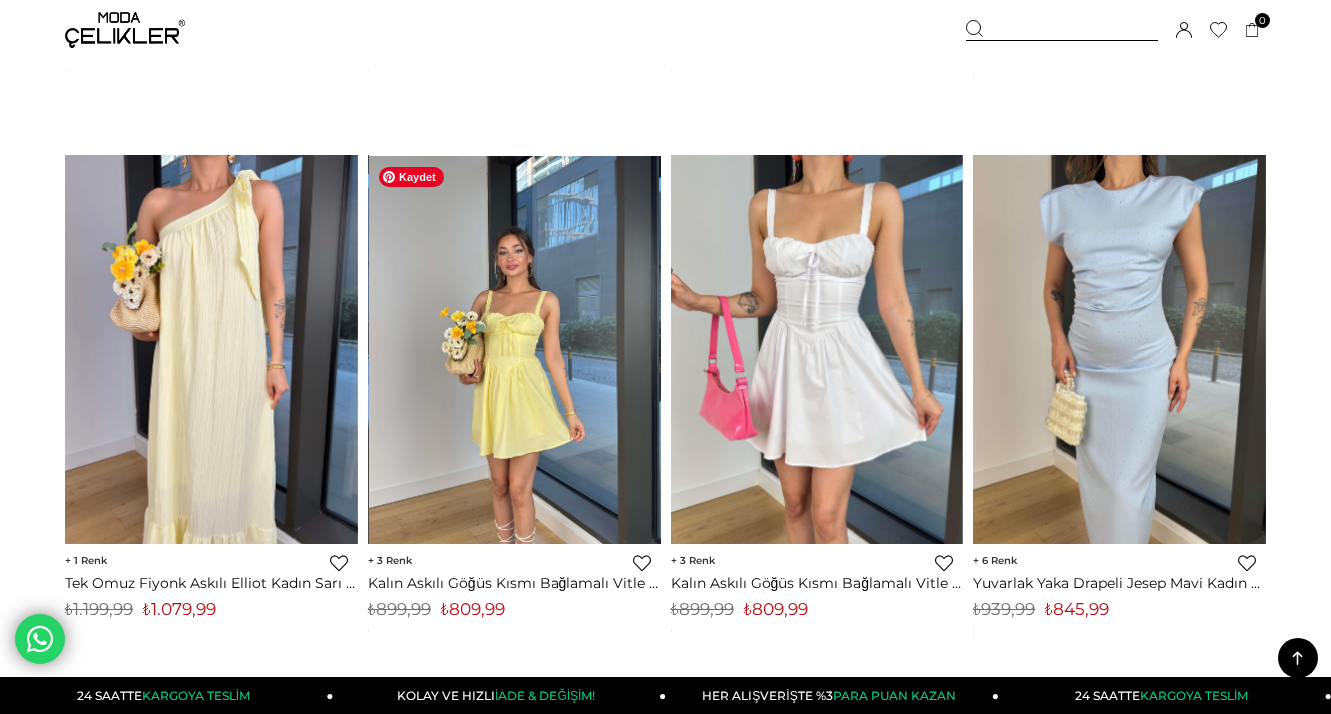 click at bounding box center (515, 350) 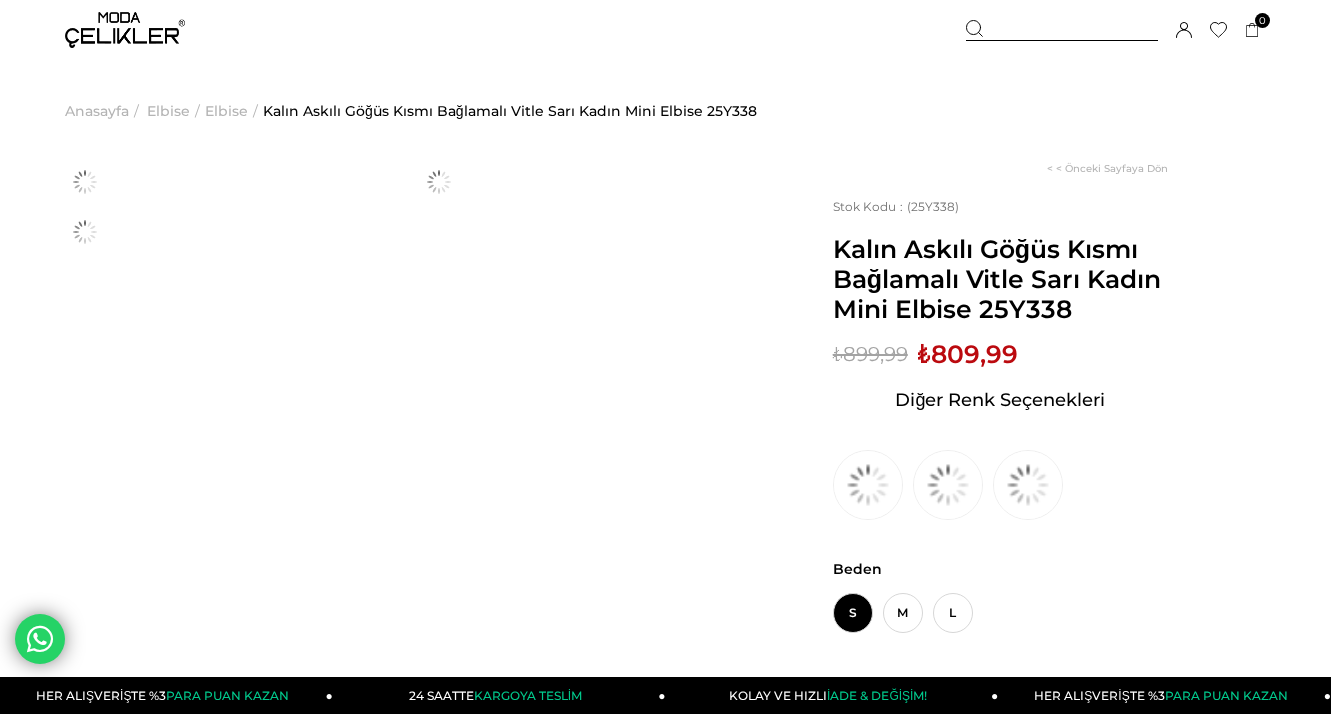 scroll, scrollTop: 0, scrollLeft: 0, axis: both 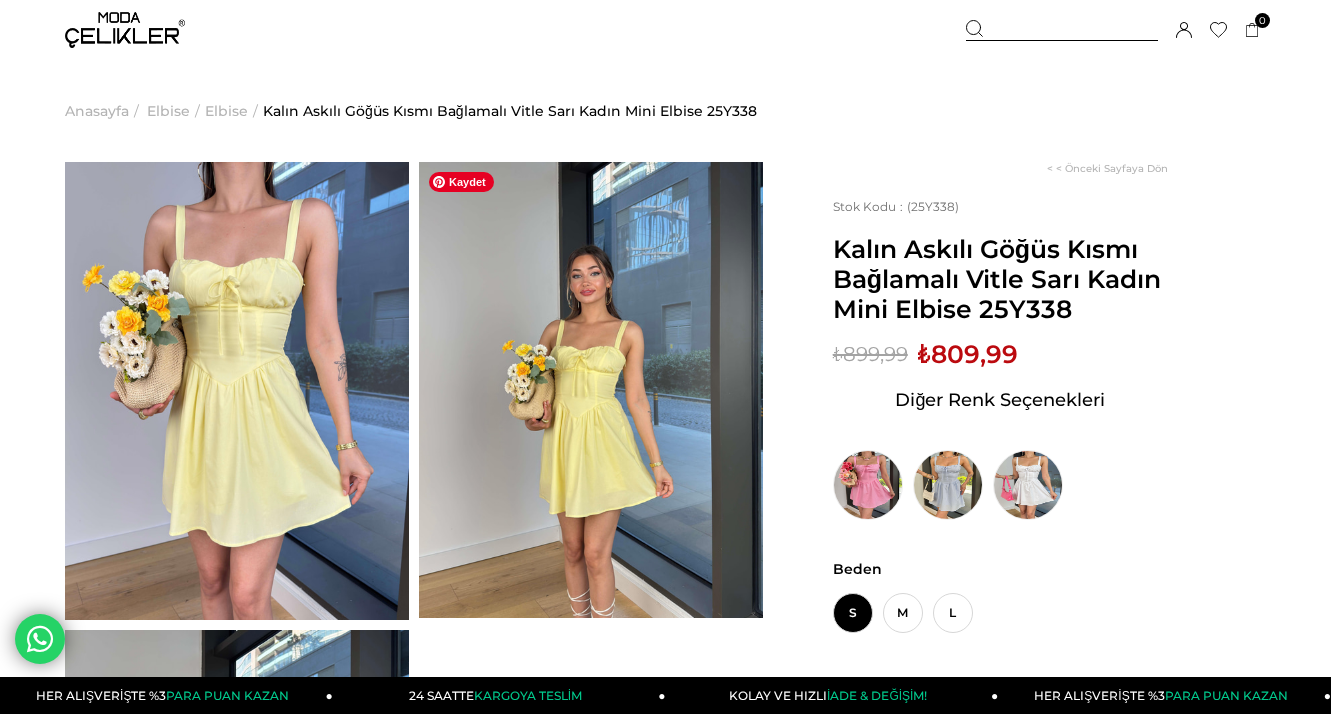 click at bounding box center [591, 390] 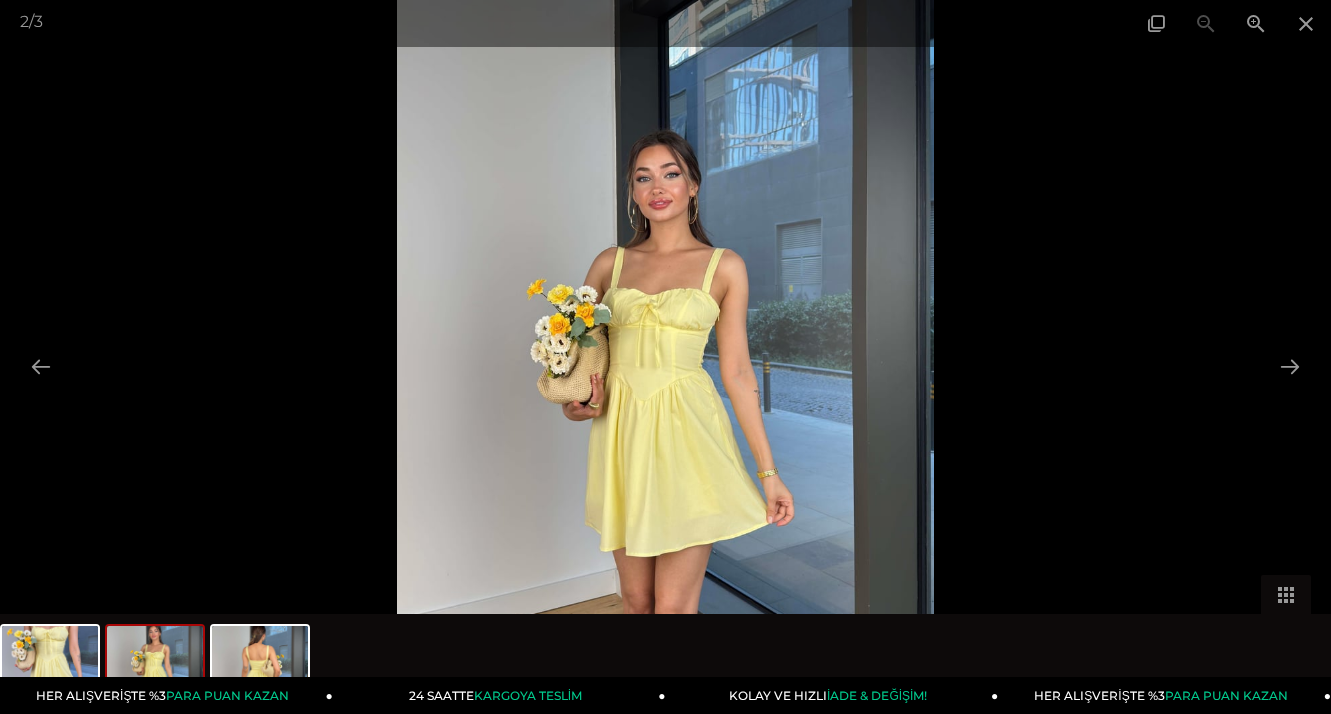 click at bounding box center [665, 357] 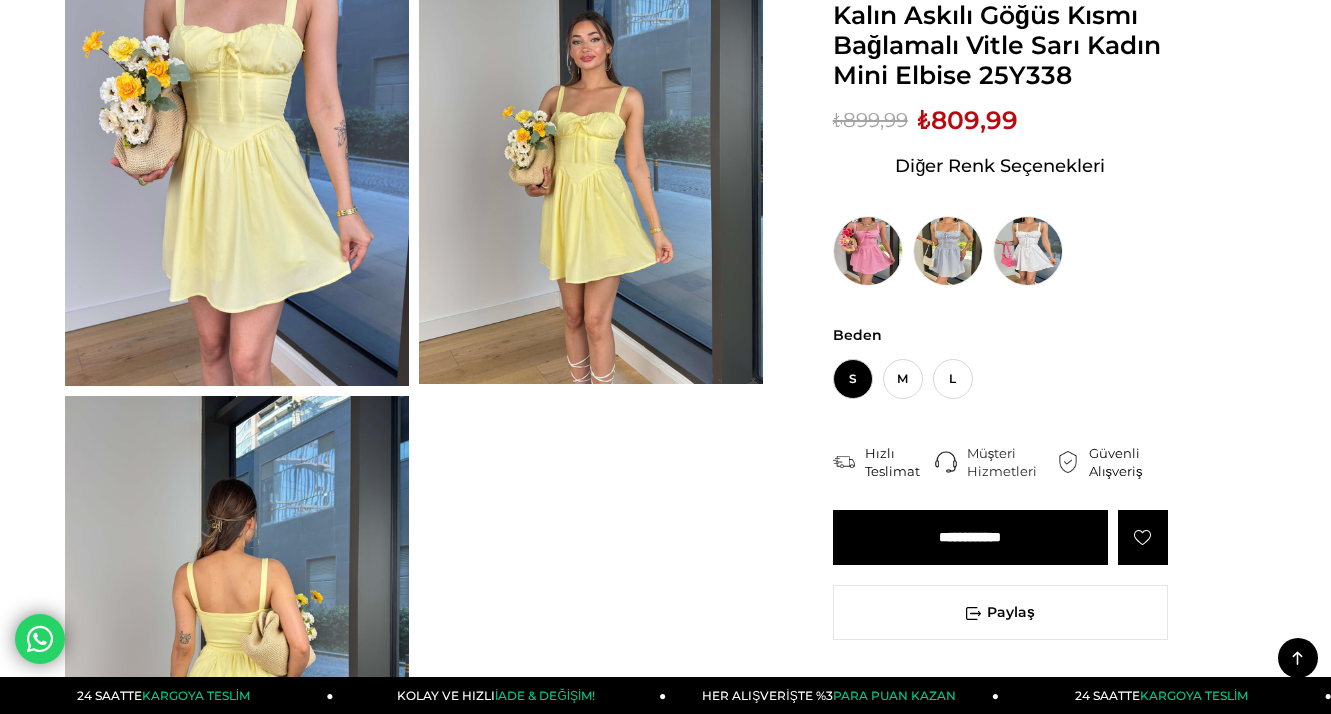 scroll, scrollTop: 237, scrollLeft: 0, axis: vertical 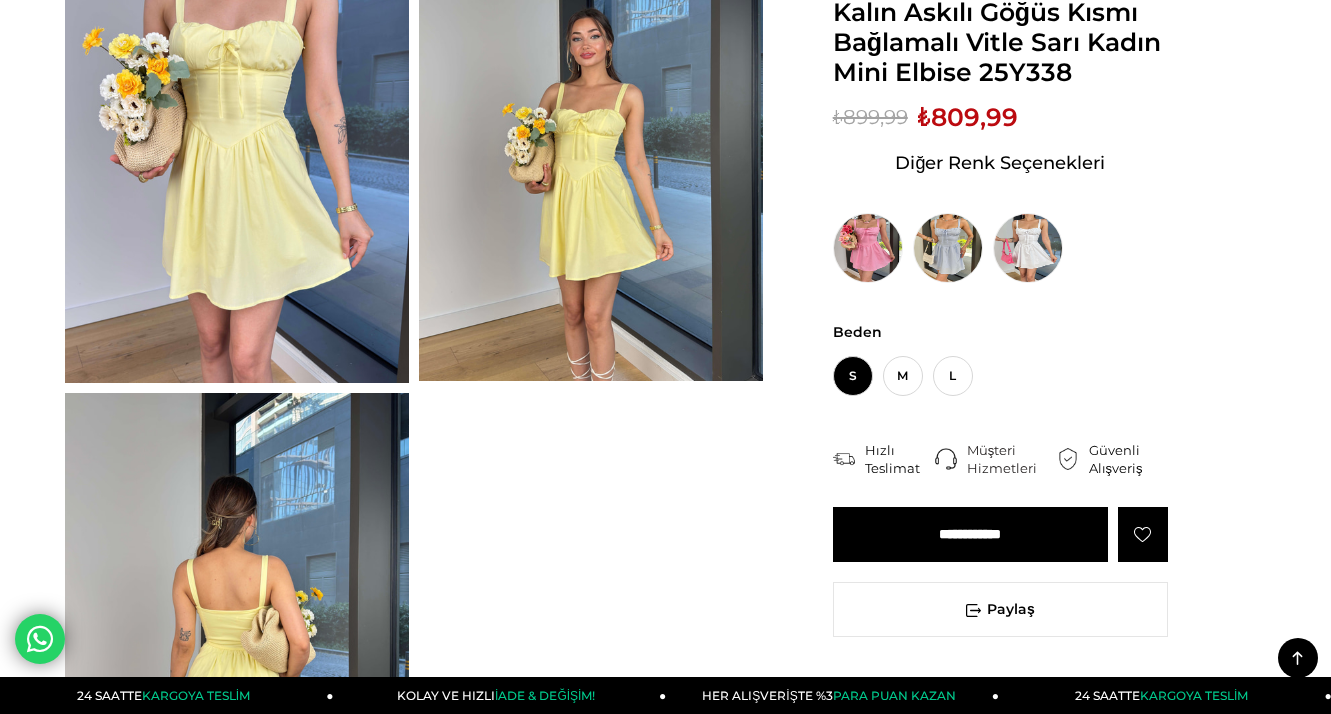 click on "**********" at bounding box center [970, 534] 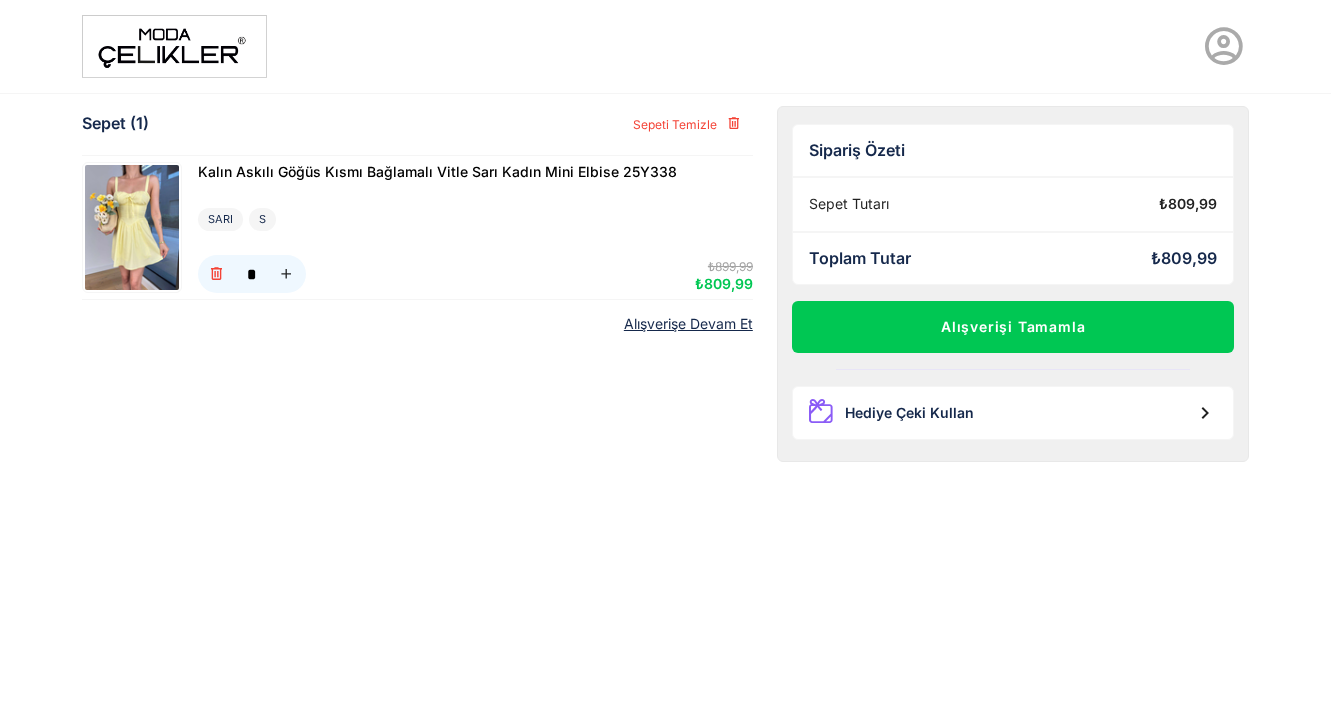 scroll, scrollTop: 0, scrollLeft: 0, axis: both 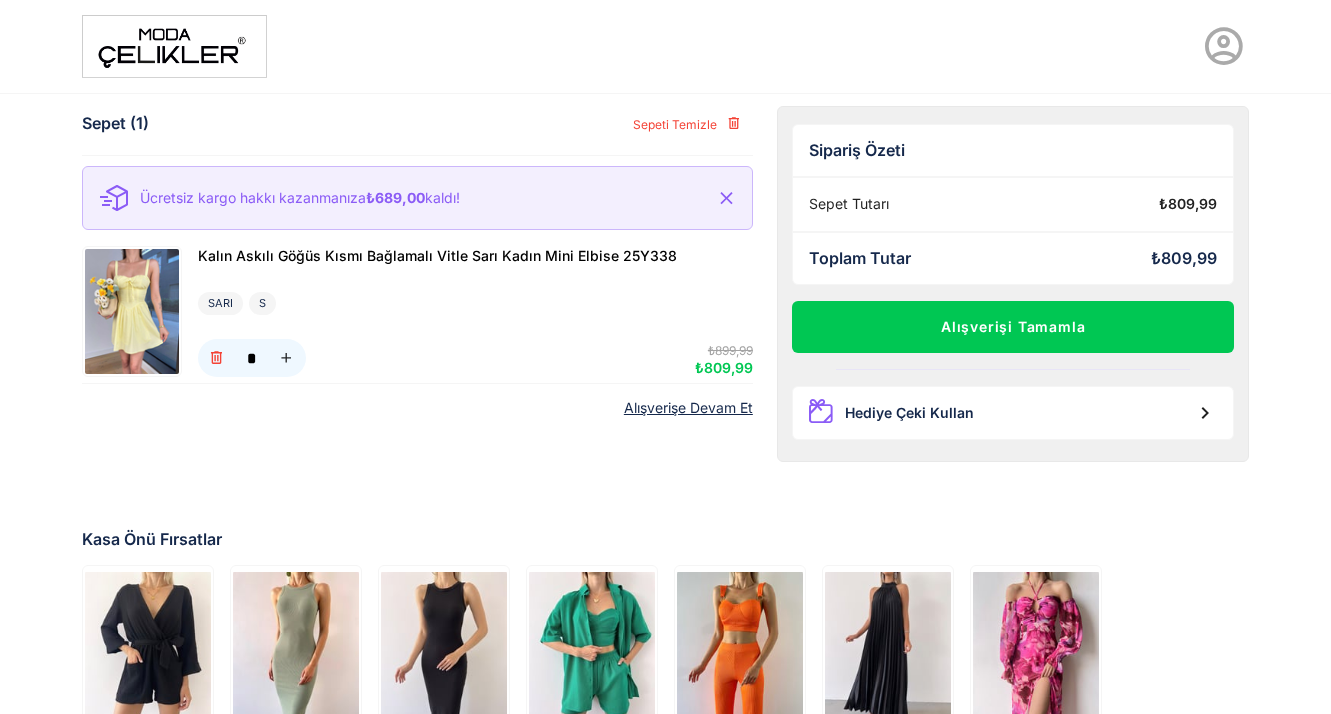 click on "Alışverişe Devam Et" at bounding box center (688, 408) 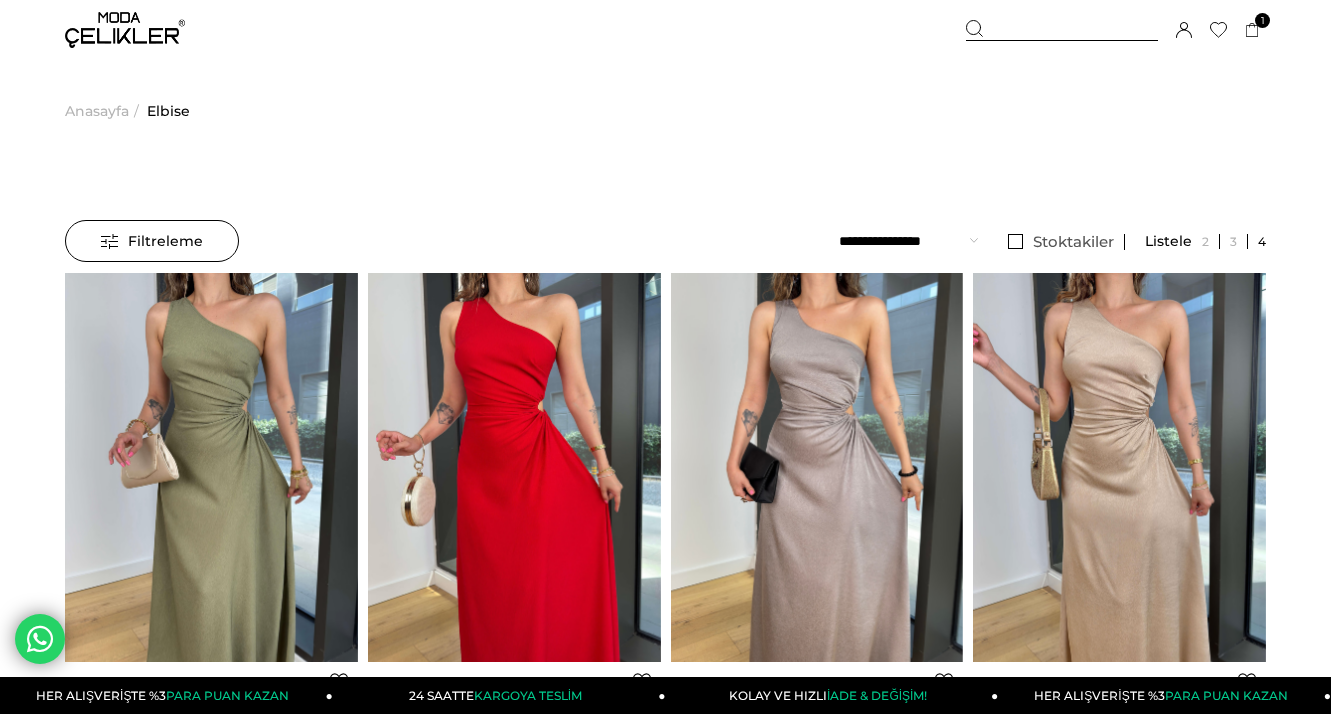 scroll, scrollTop: 0, scrollLeft: 0, axis: both 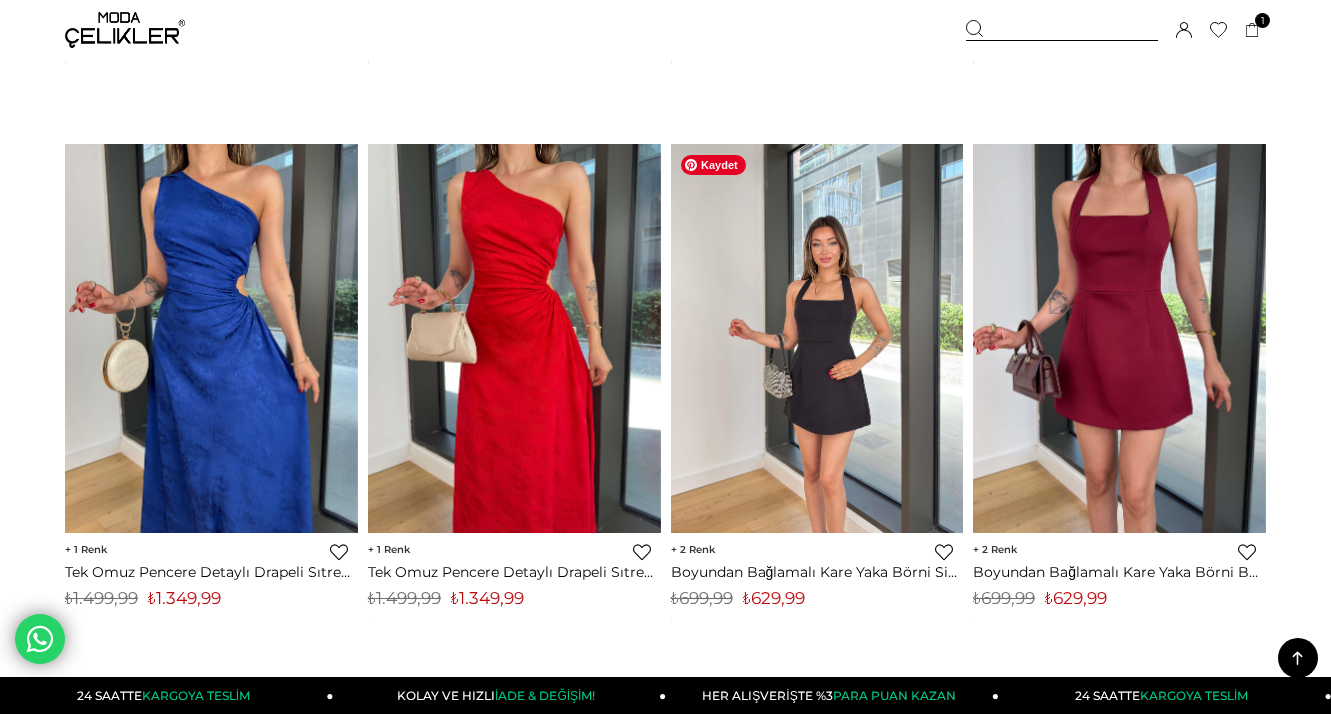 click at bounding box center [817, 339] 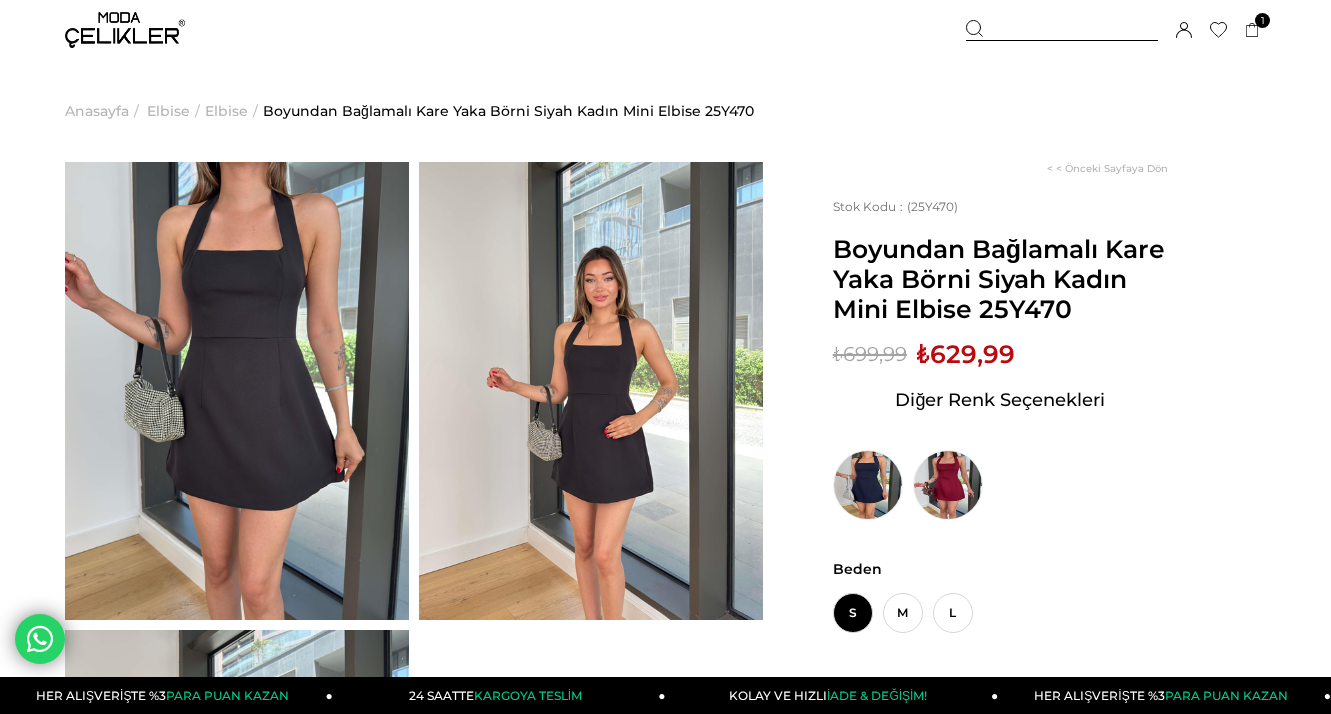 scroll, scrollTop: 0, scrollLeft: 0, axis: both 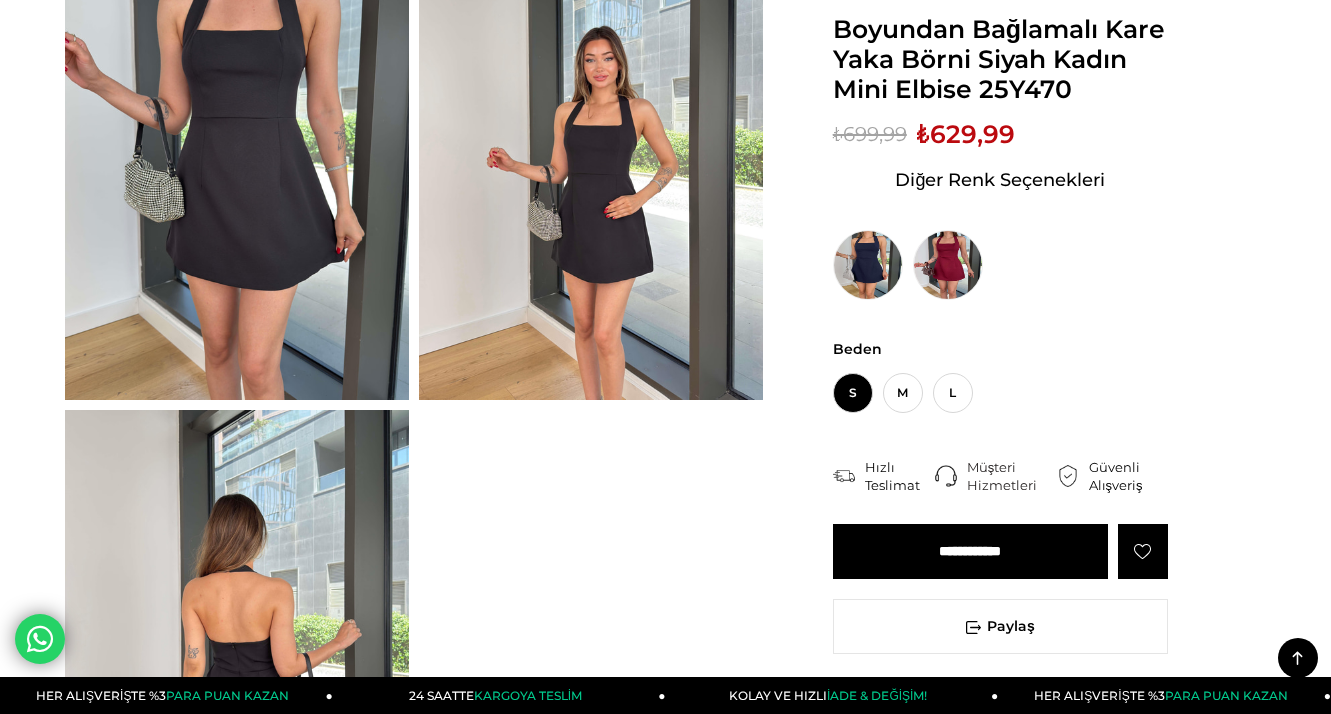 click on "**********" at bounding box center [970, 551] 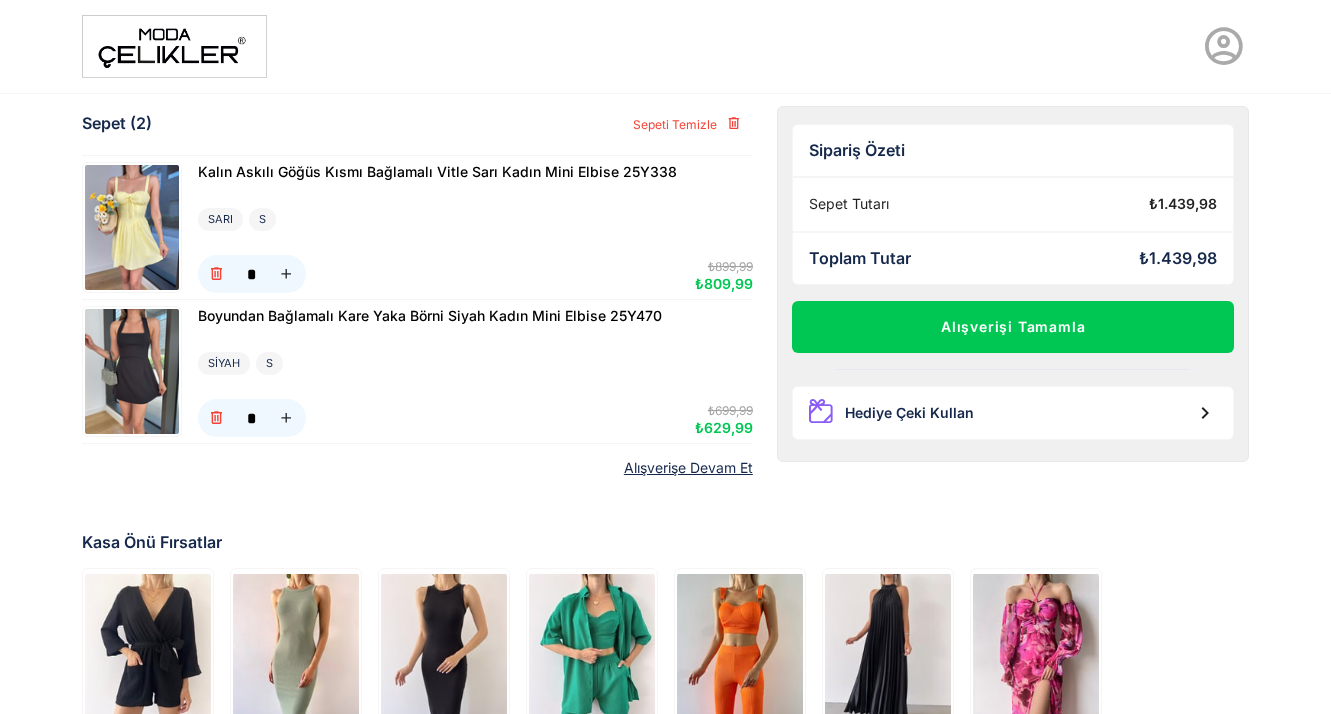 scroll, scrollTop: 0, scrollLeft: 0, axis: both 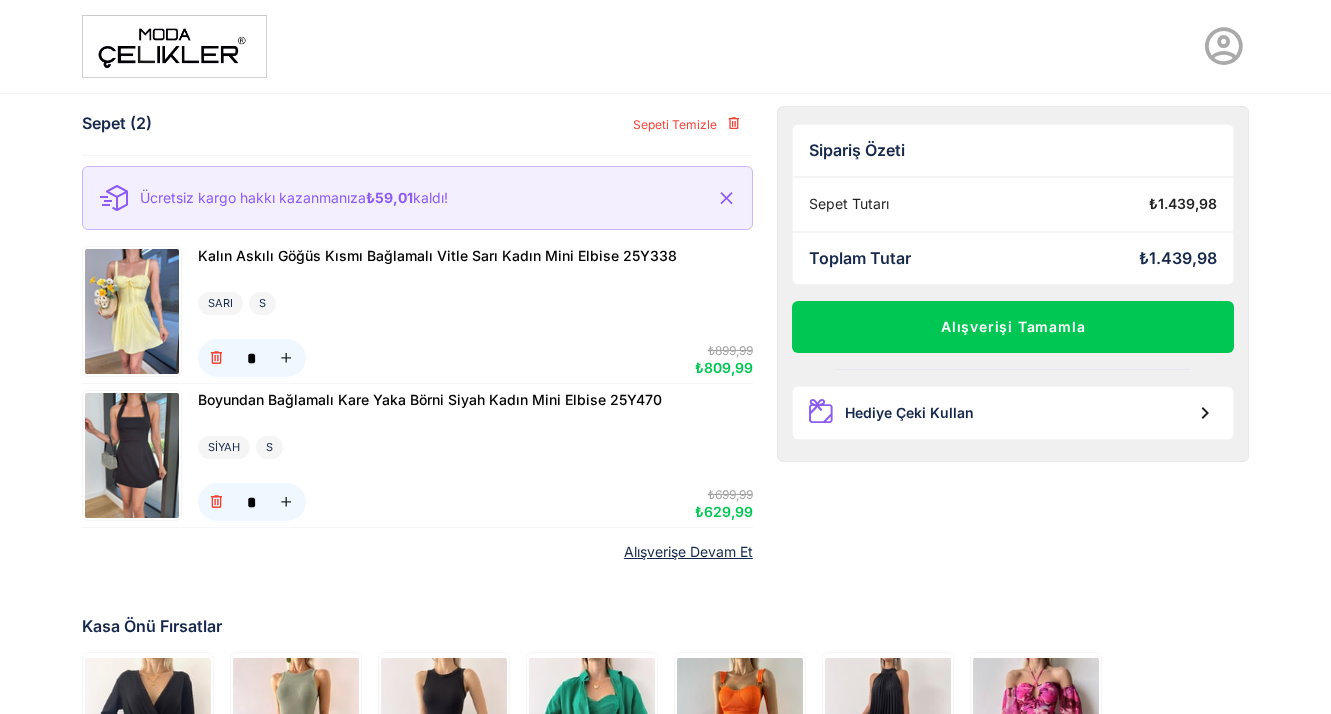 click on "Alışverişe Devam Et" at bounding box center (688, 552) 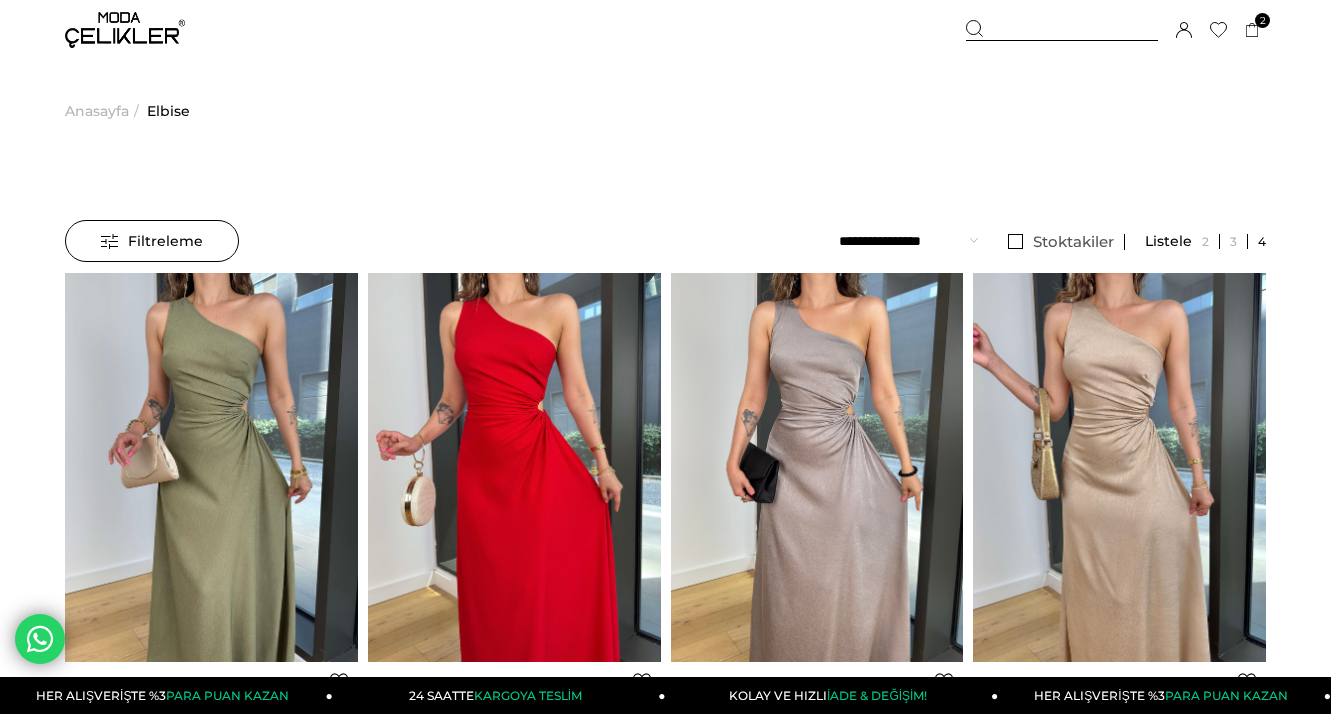 scroll, scrollTop: 0, scrollLeft: 0, axis: both 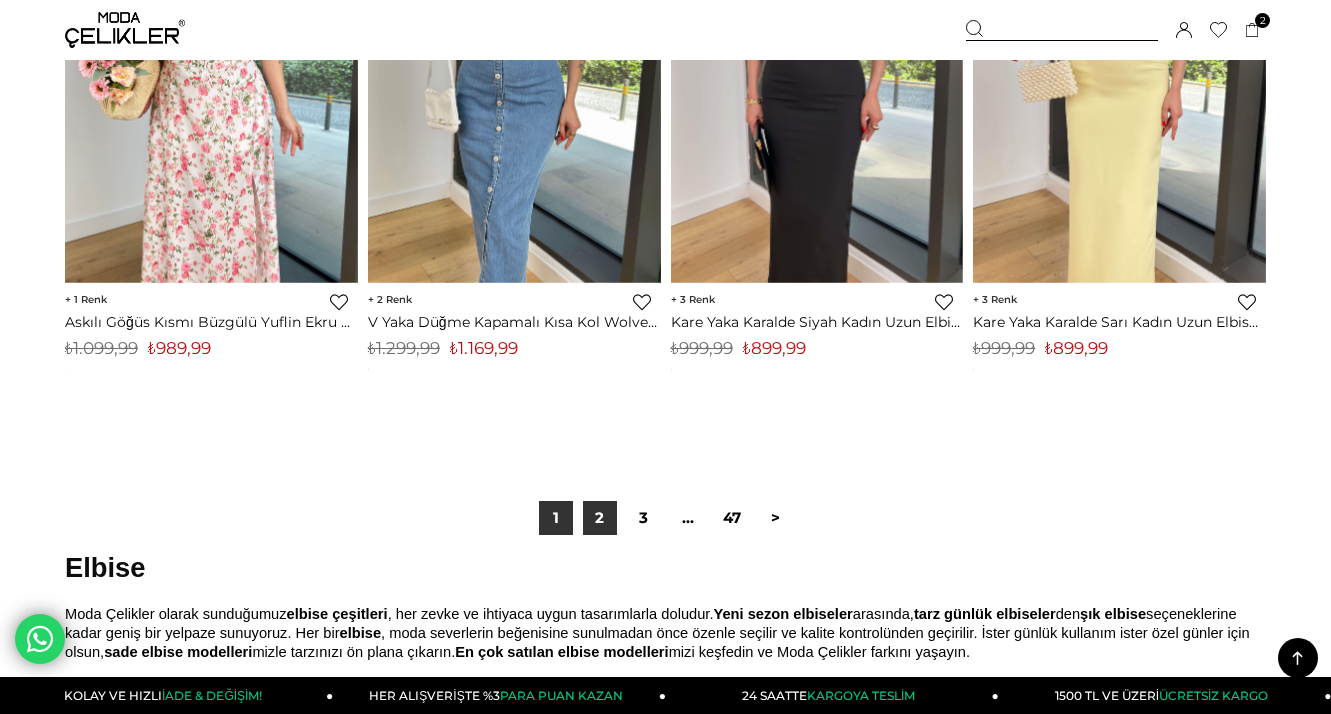 click on "2" at bounding box center [600, 518] 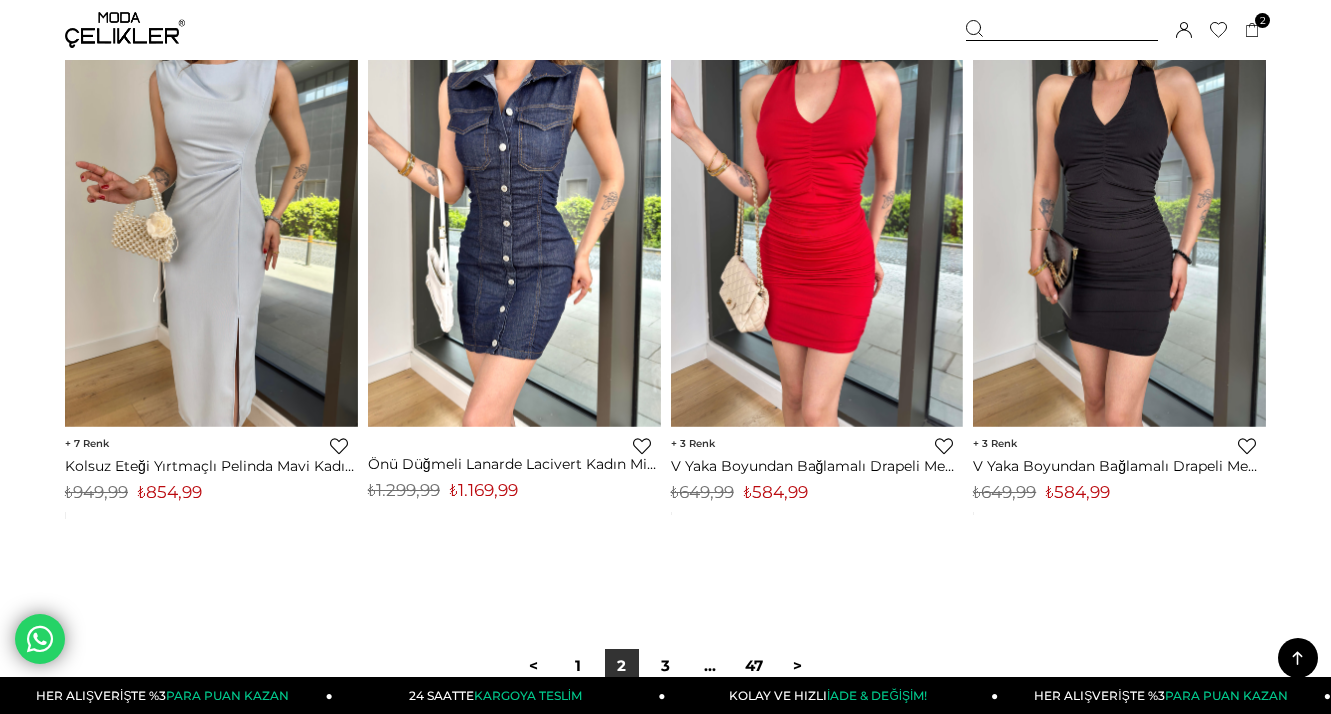 scroll, scrollTop: 10854, scrollLeft: 0, axis: vertical 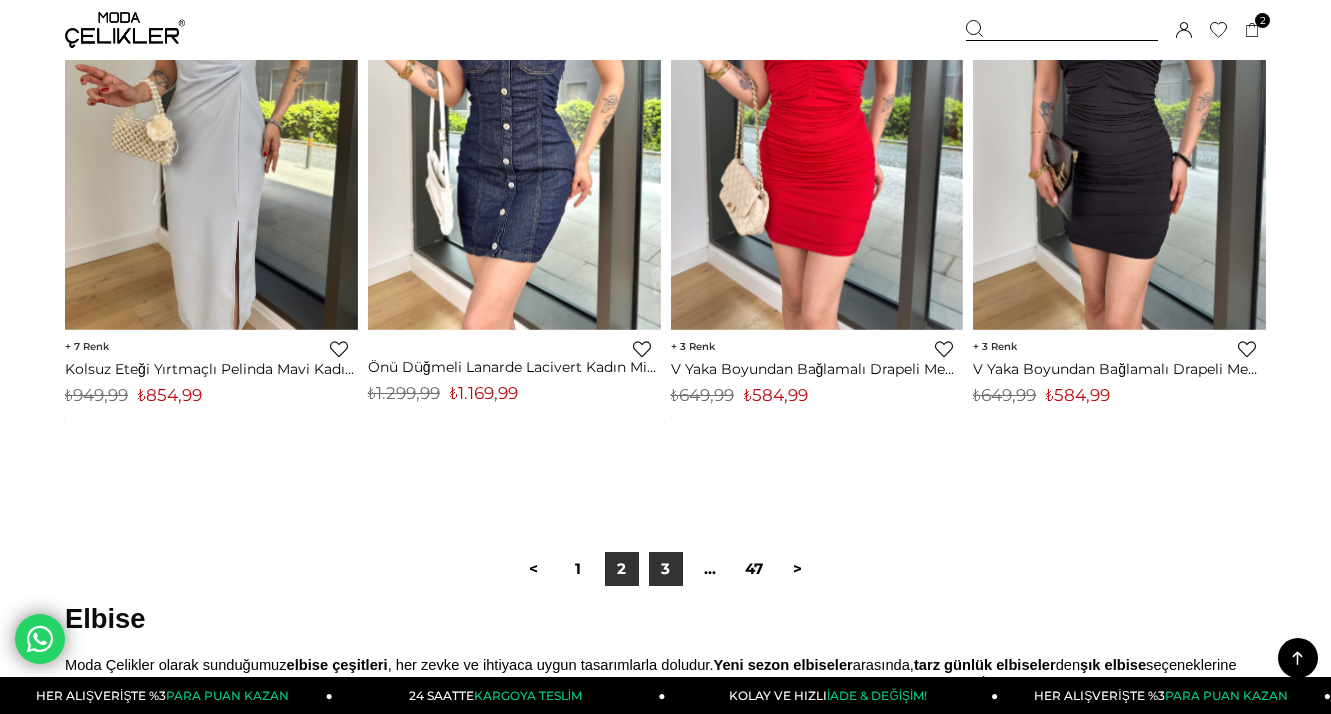 click on "3" at bounding box center (666, 569) 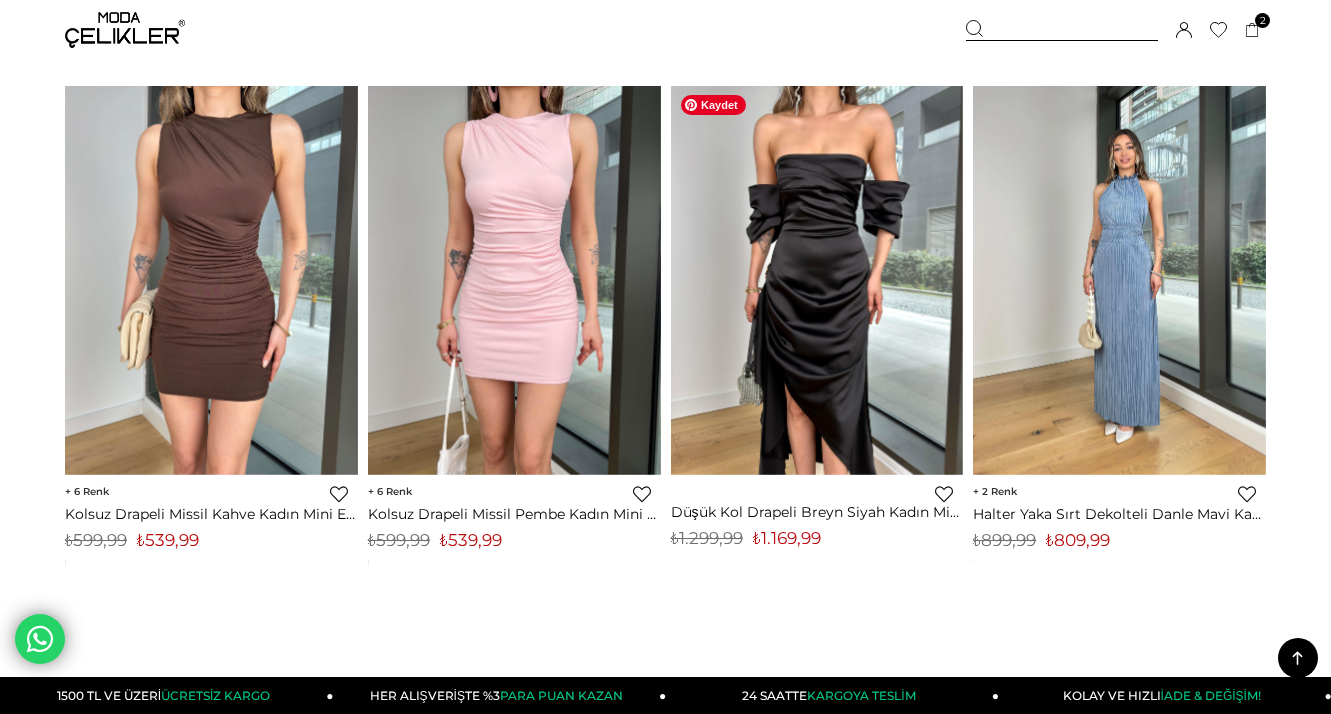 scroll, scrollTop: 10793, scrollLeft: 0, axis: vertical 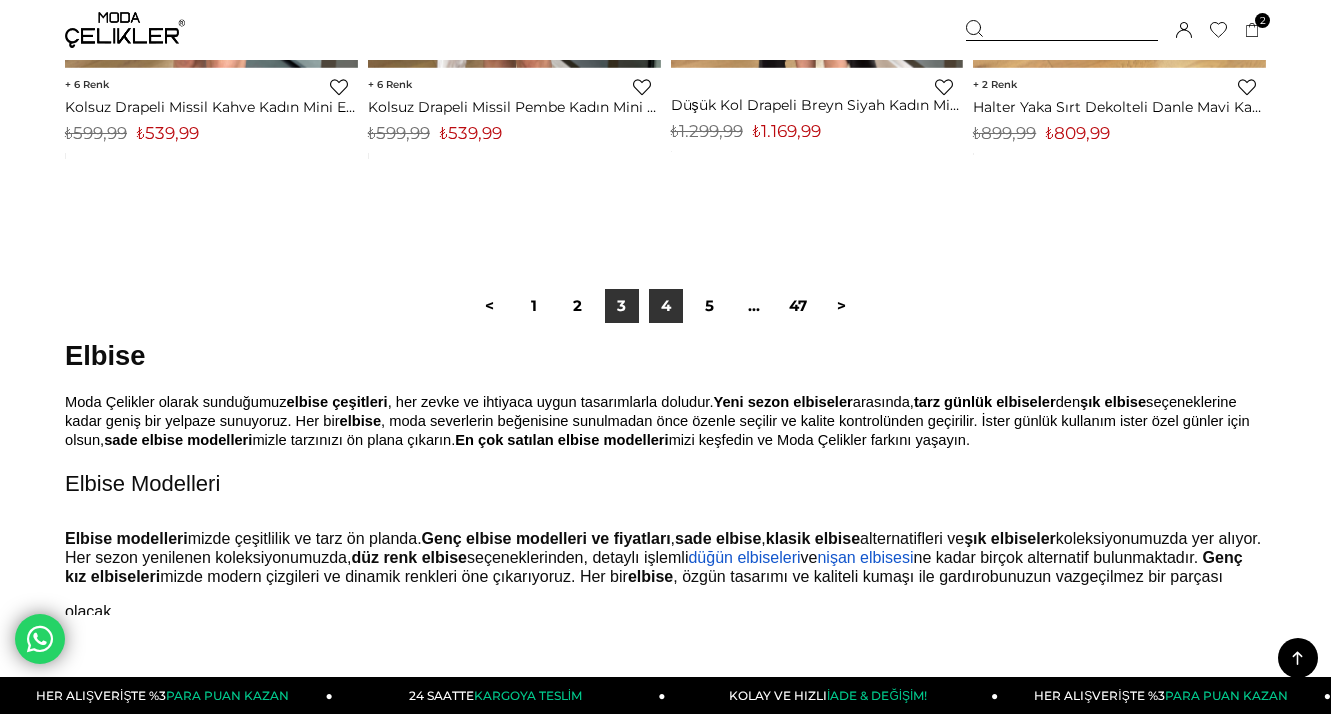 click on "4" at bounding box center (666, 306) 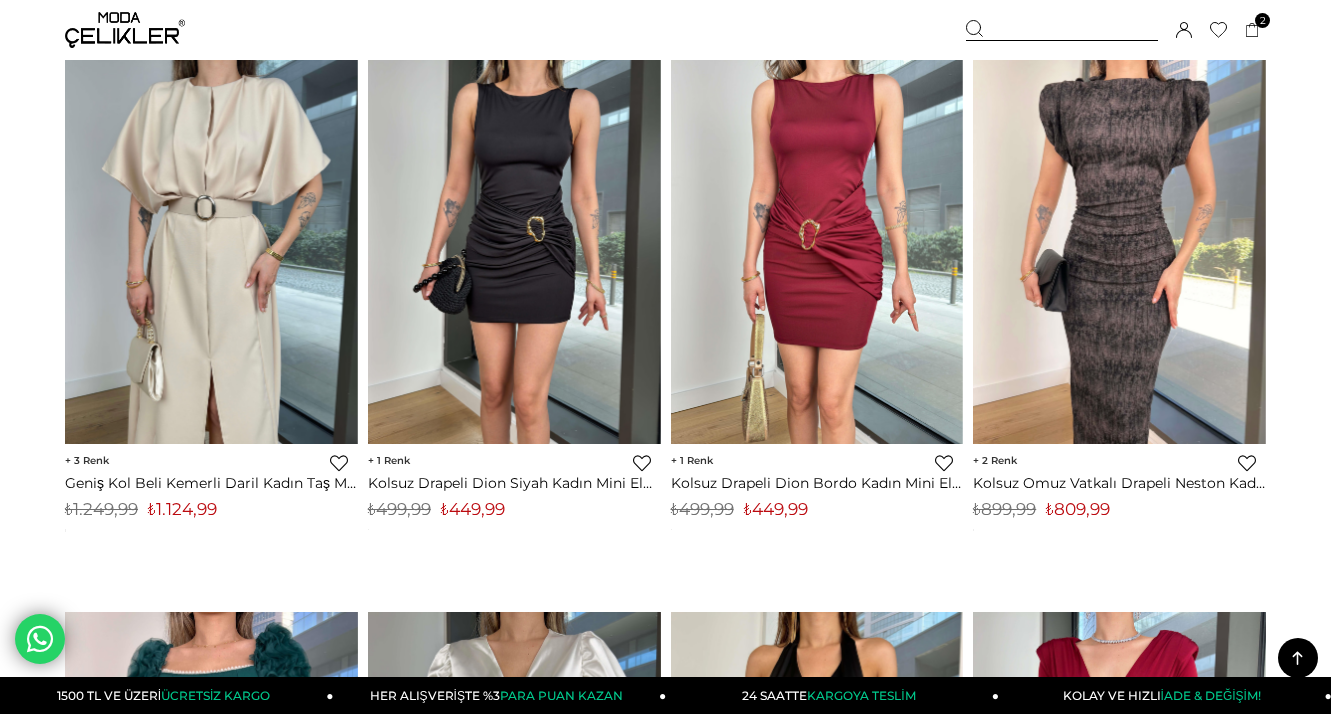 scroll, scrollTop: 8022, scrollLeft: 0, axis: vertical 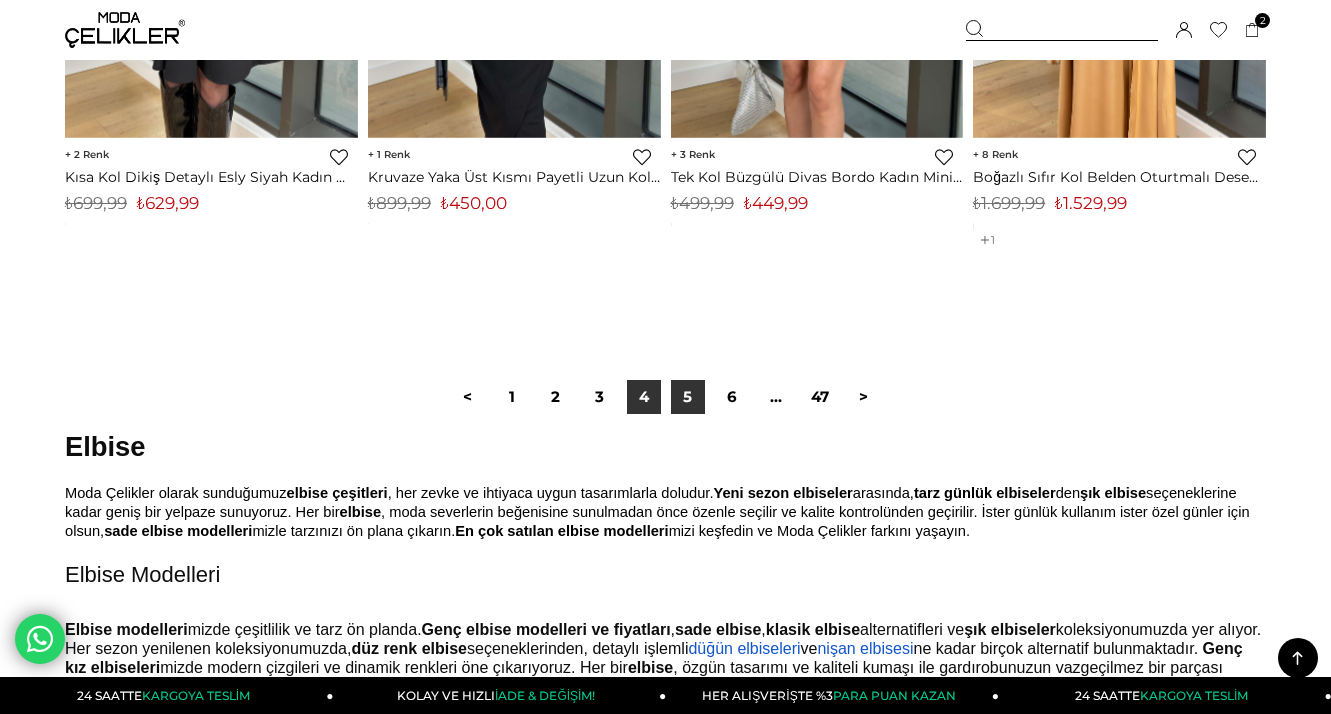 click on "5" at bounding box center (688, 397) 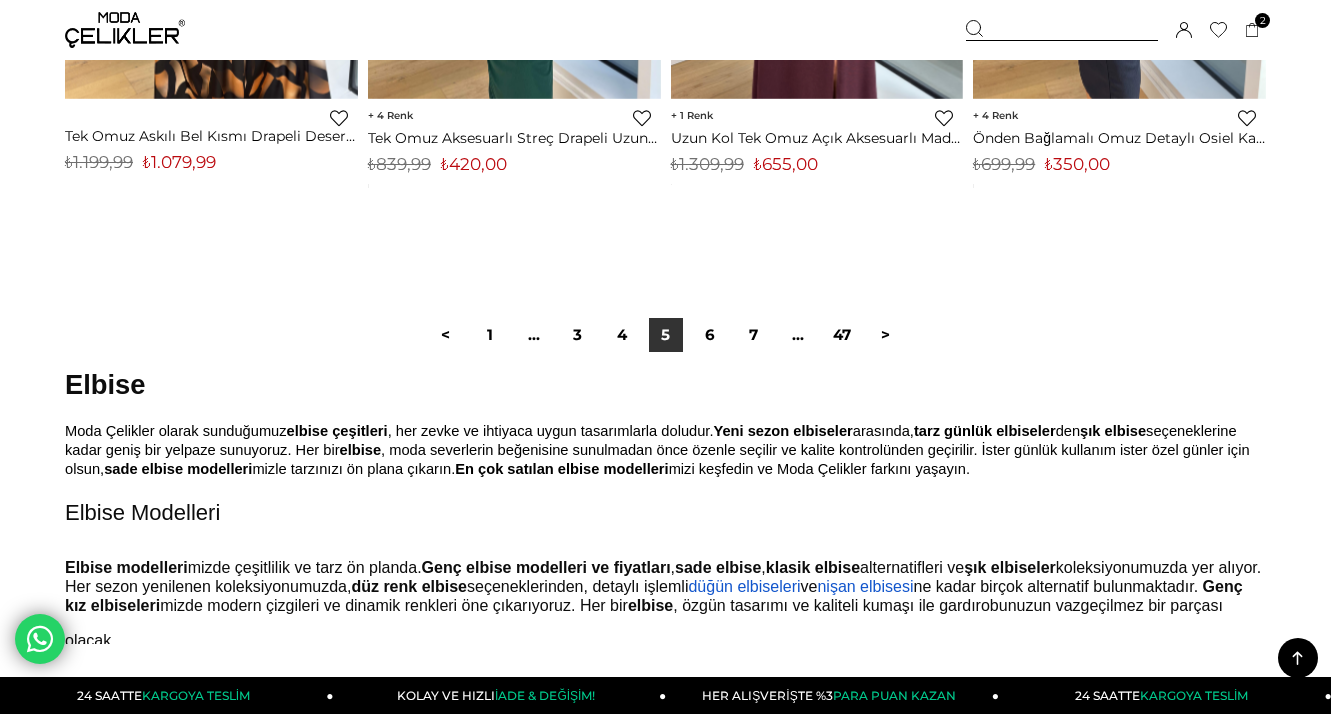 scroll, scrollTop: 11195, scrollLeft: 0, axis: vertical 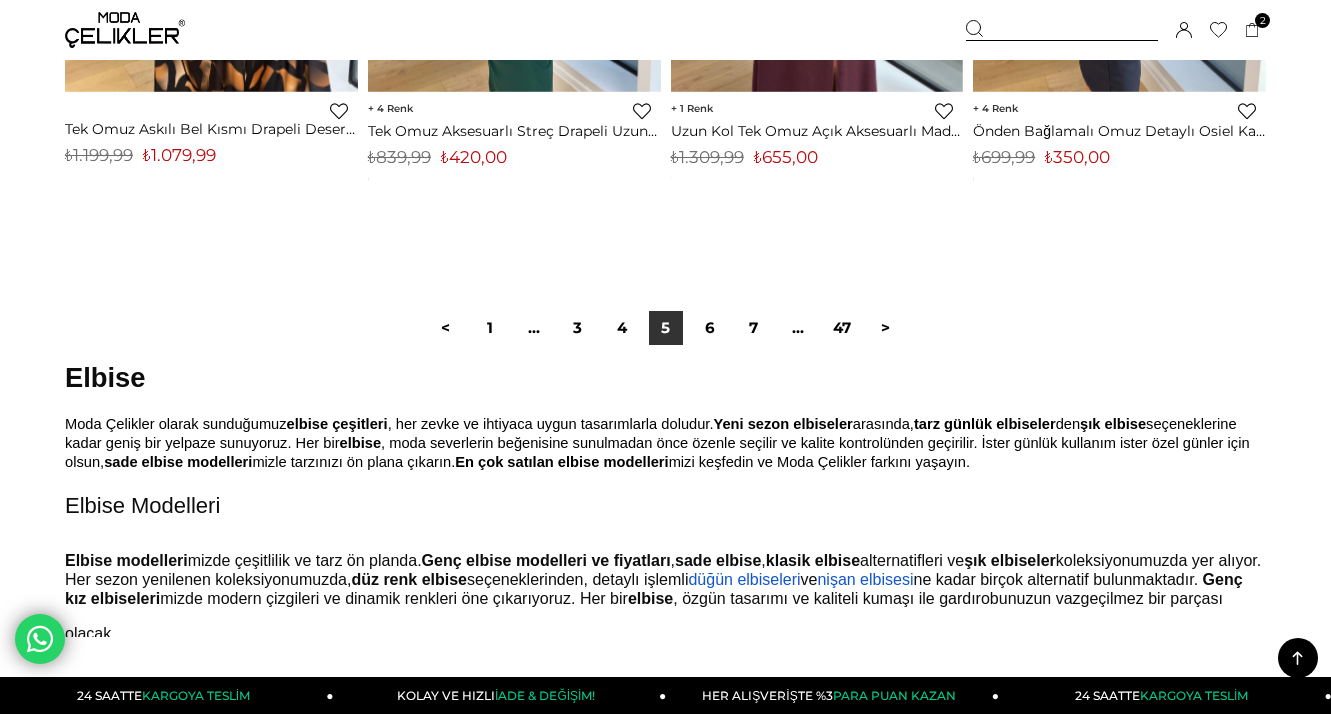 click on "<
1
...
3
4
5
6
7
...
47
>" at bounding box center [665, 328] 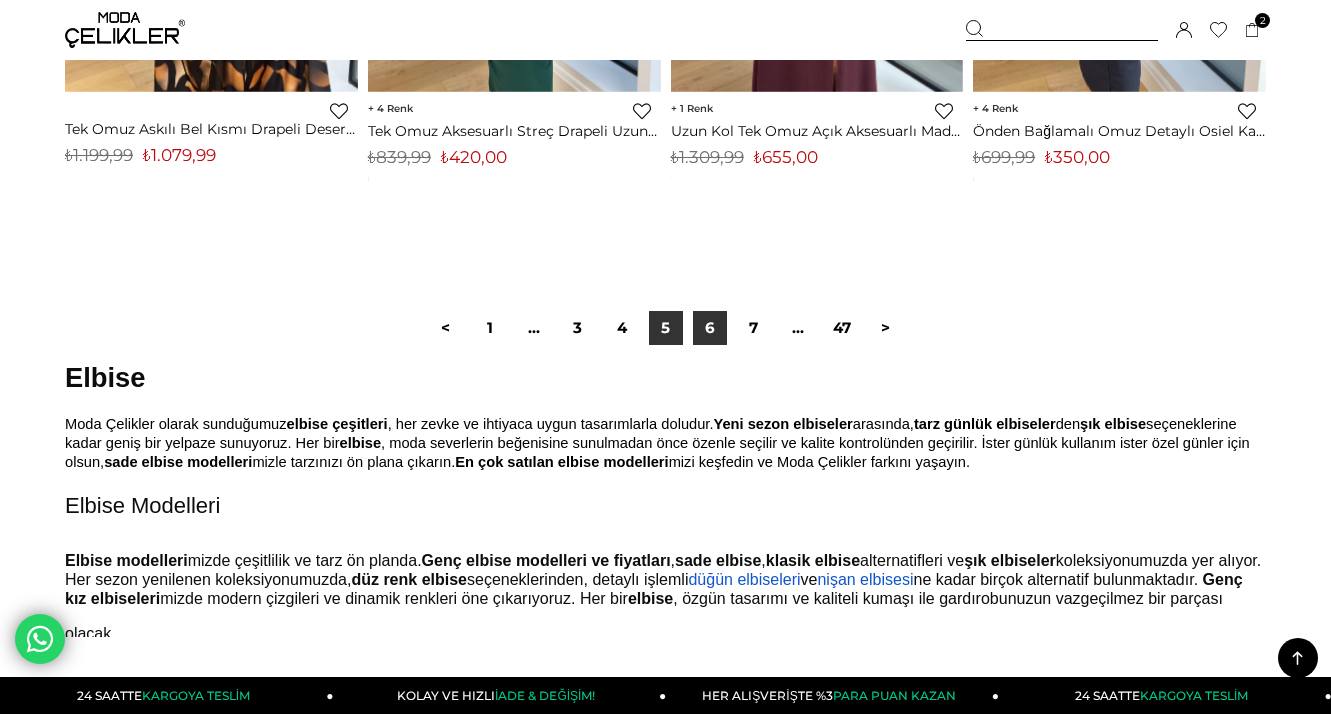 click on "6" at bounding box center [710, 328] 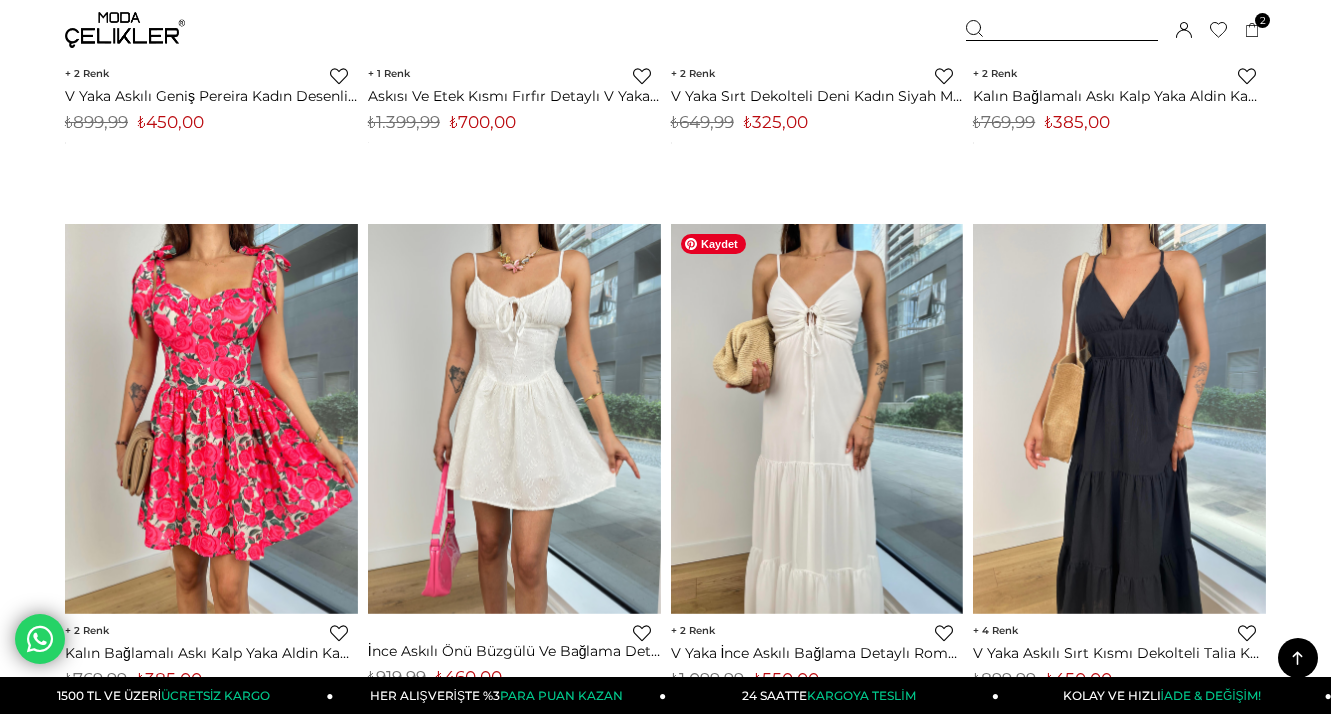scroll, scrollTop: 5650, scrollLeft: 0, axis: vertical 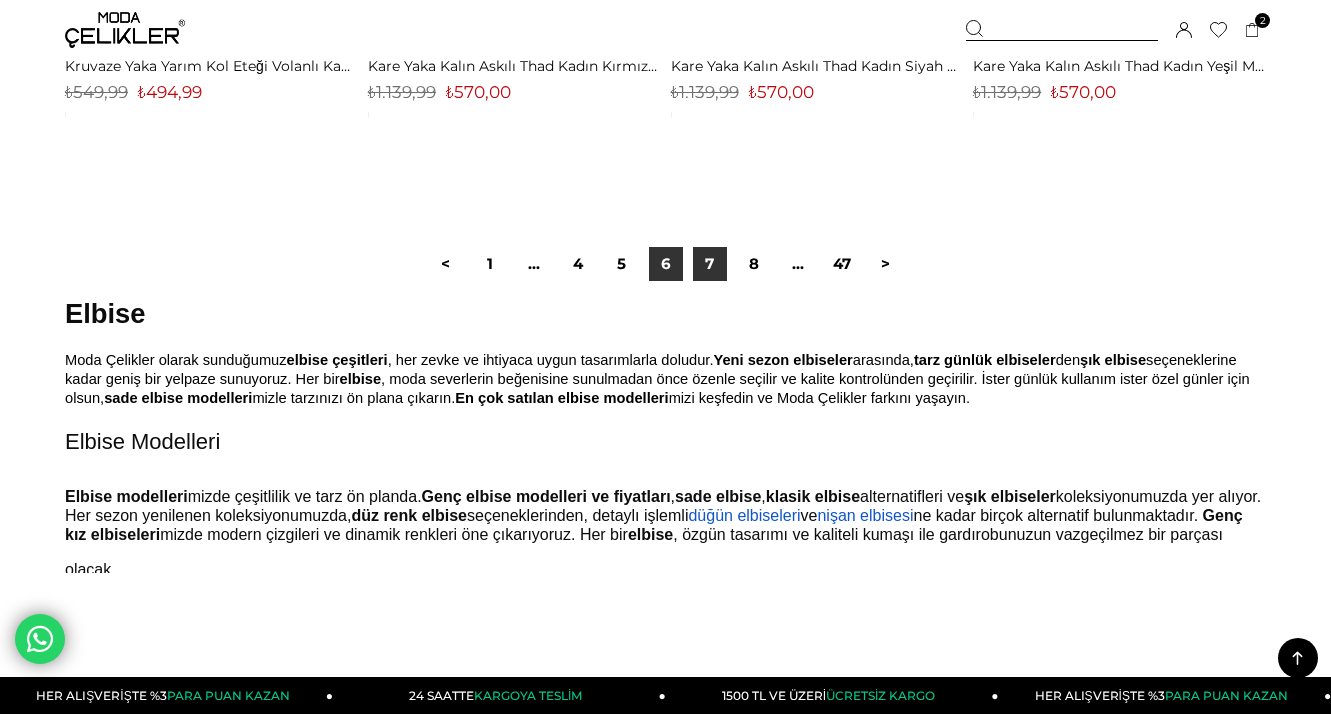 click on "7" at bounding box center [710, 264] 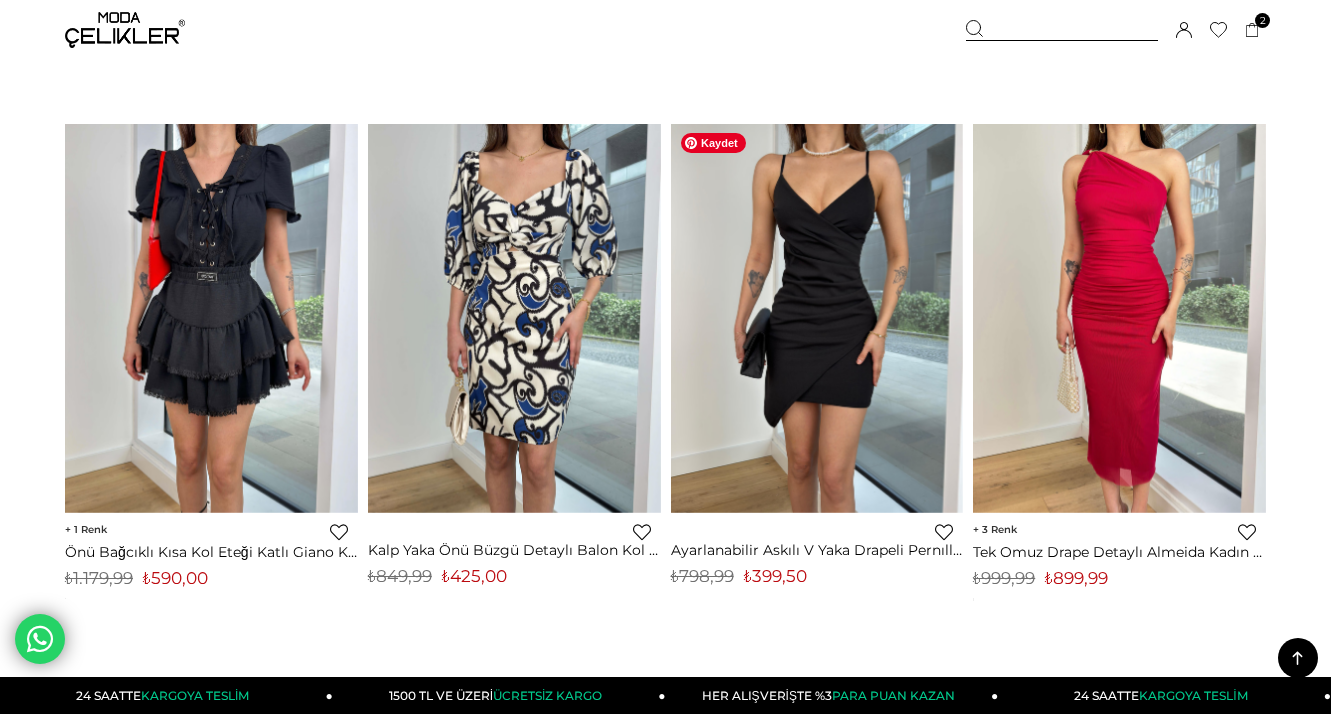 scroll, scrollTop: 1272, scrollLeft: 0, axis: vertical 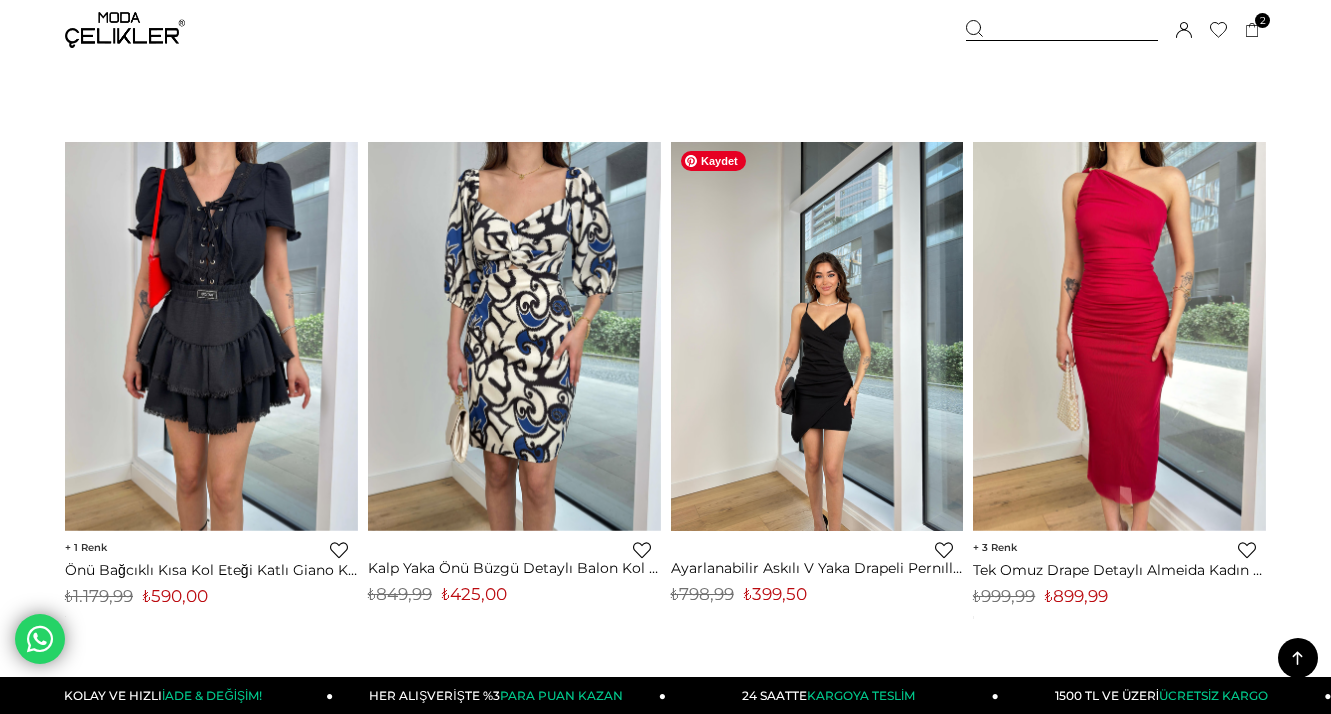 click at bounding box center [817, 336] 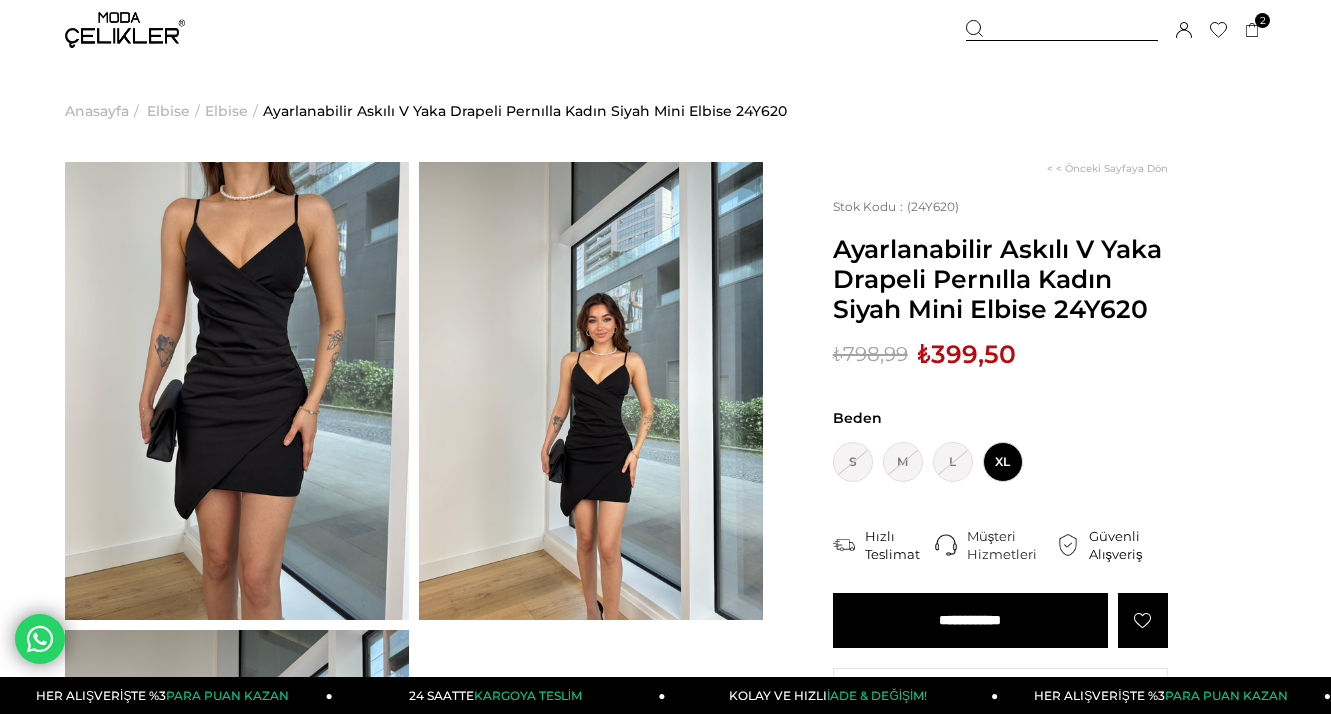 scroll, scrollTop: 0, scrollLeft: 0, axis: both 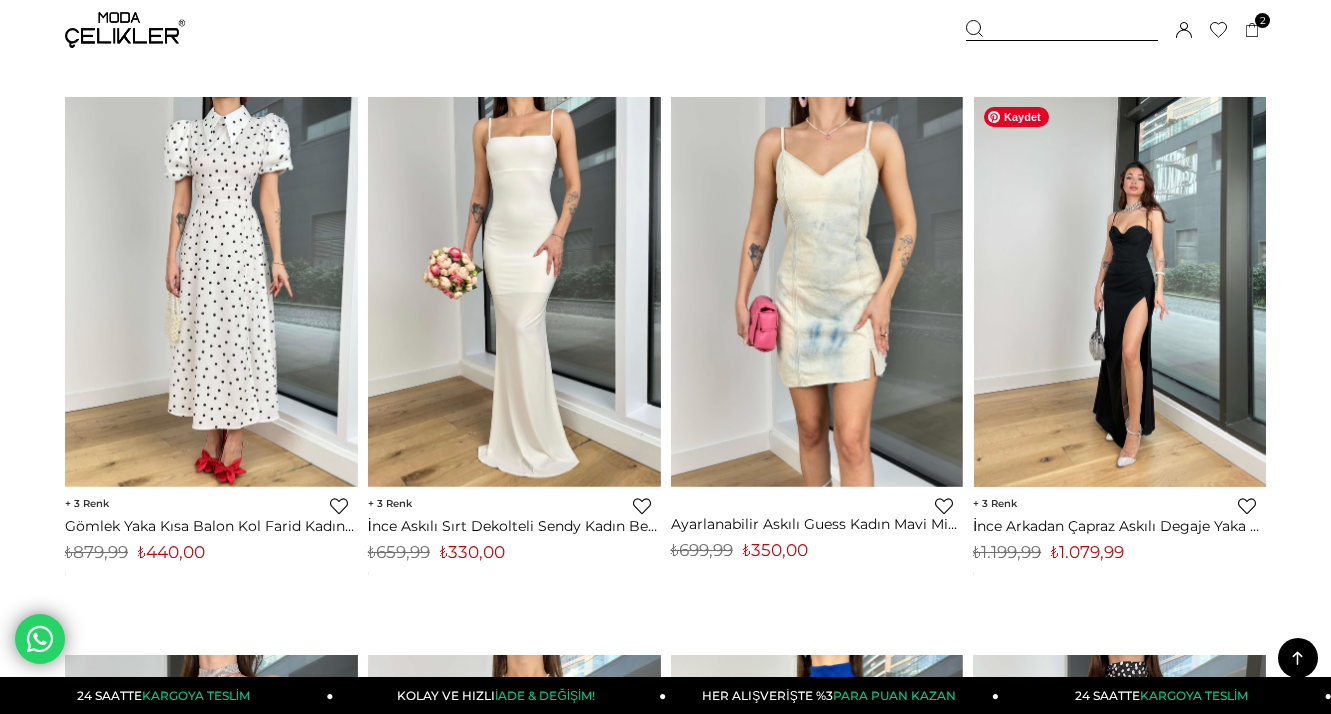 click at bounding box center (1120, 292) 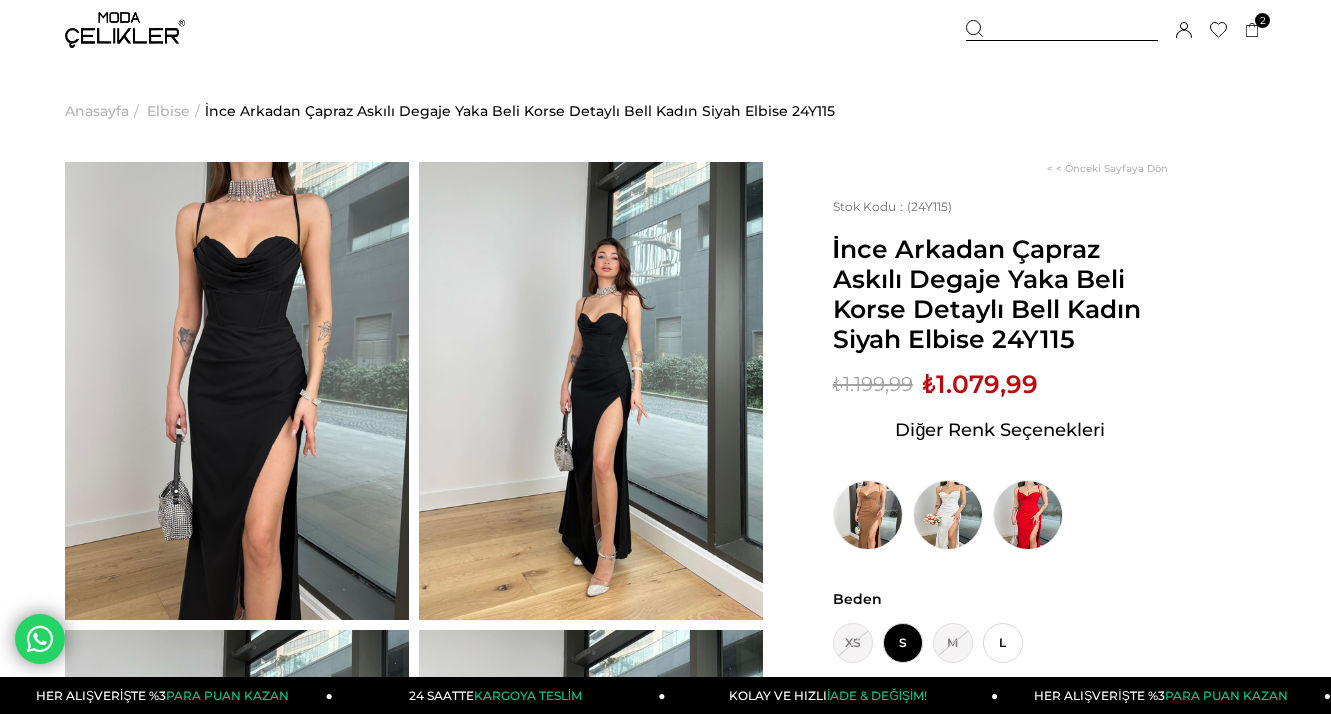 scroll, scrollTop: 0, scrollLeft: 0, axis: both 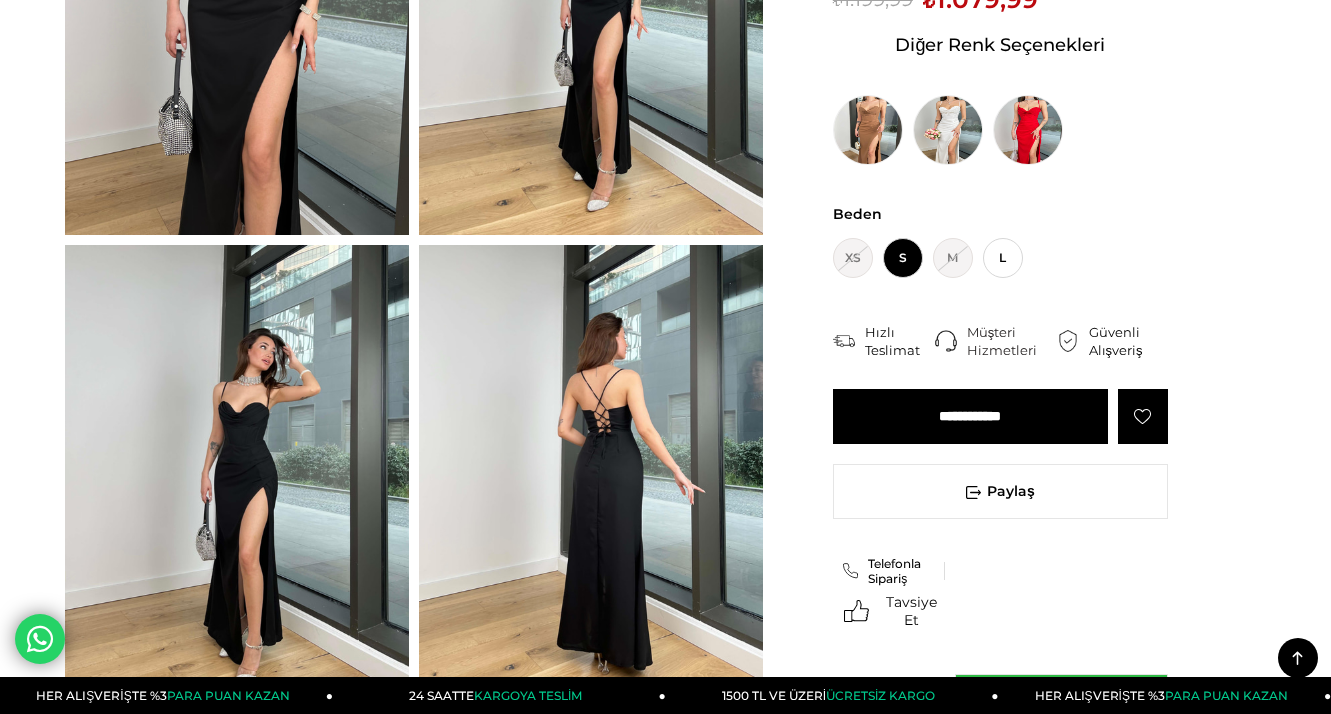 click on "**********" at bounding box center (970, 416) 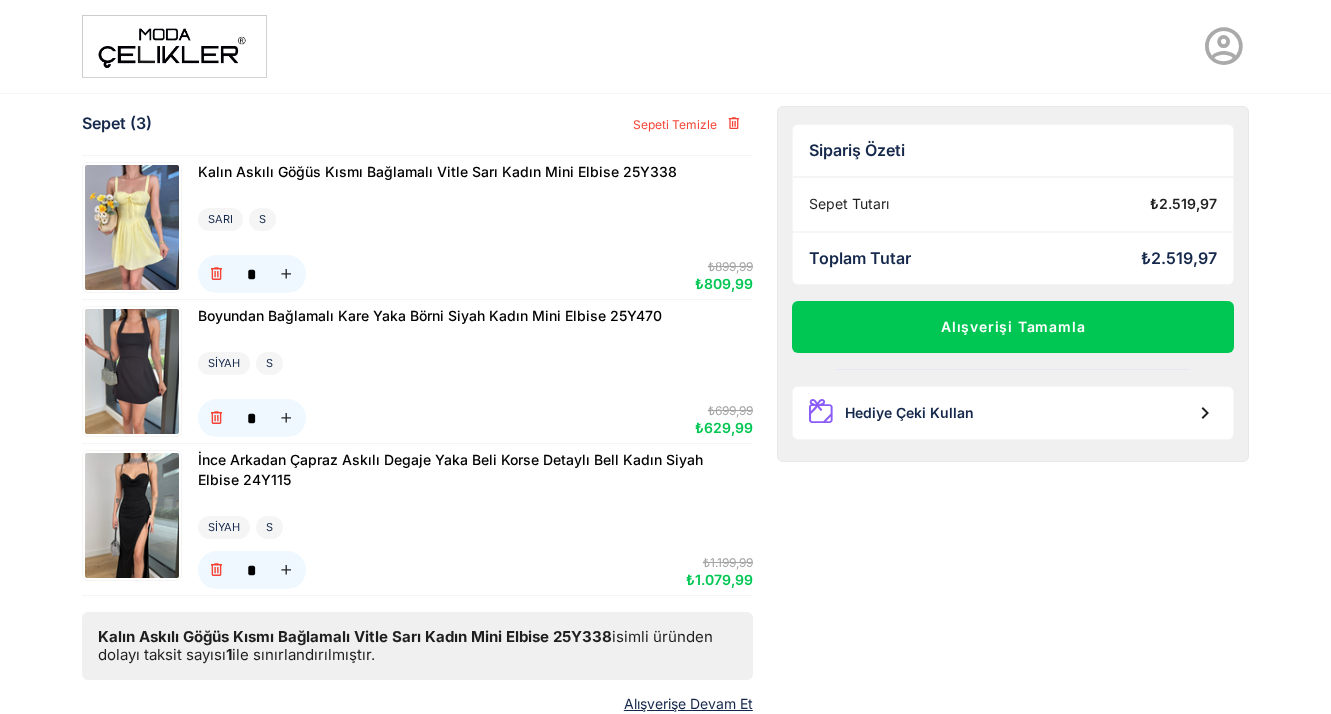 scroll, scrollTop: 0, scrollLeft: 0, axis: both 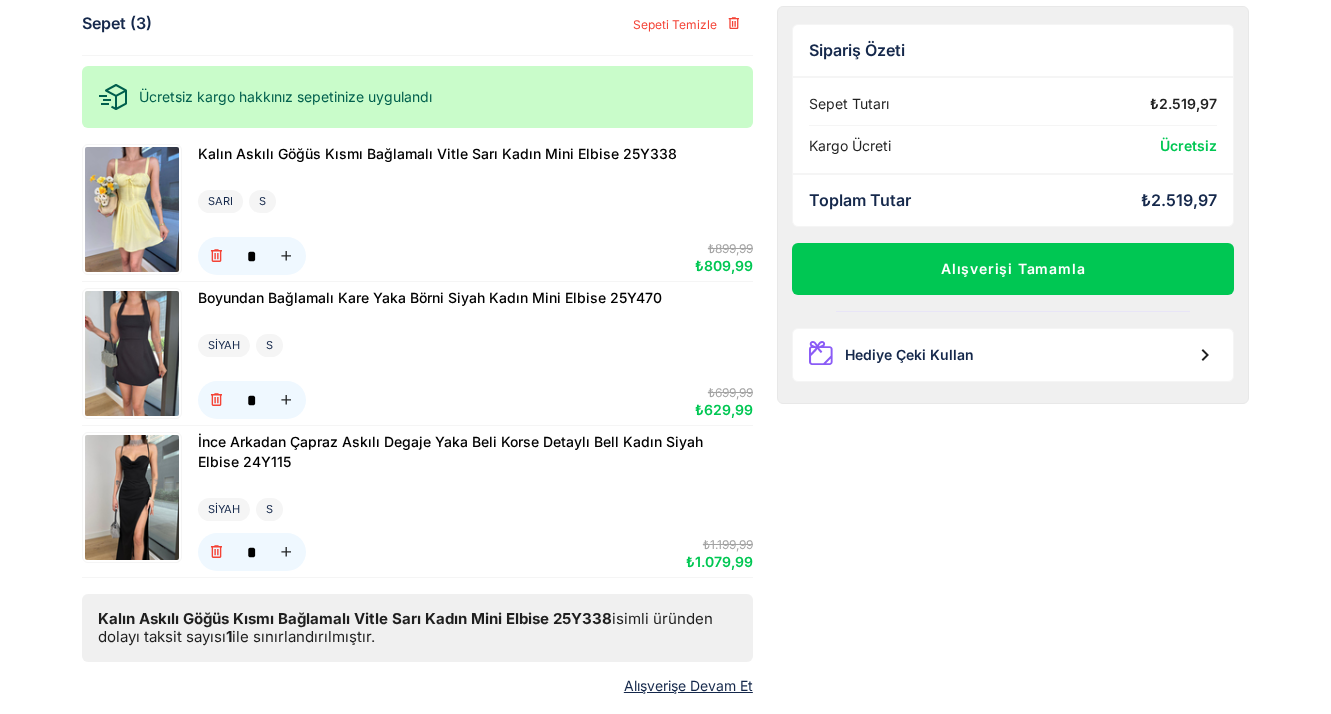 click at bounding box center (132, 209) 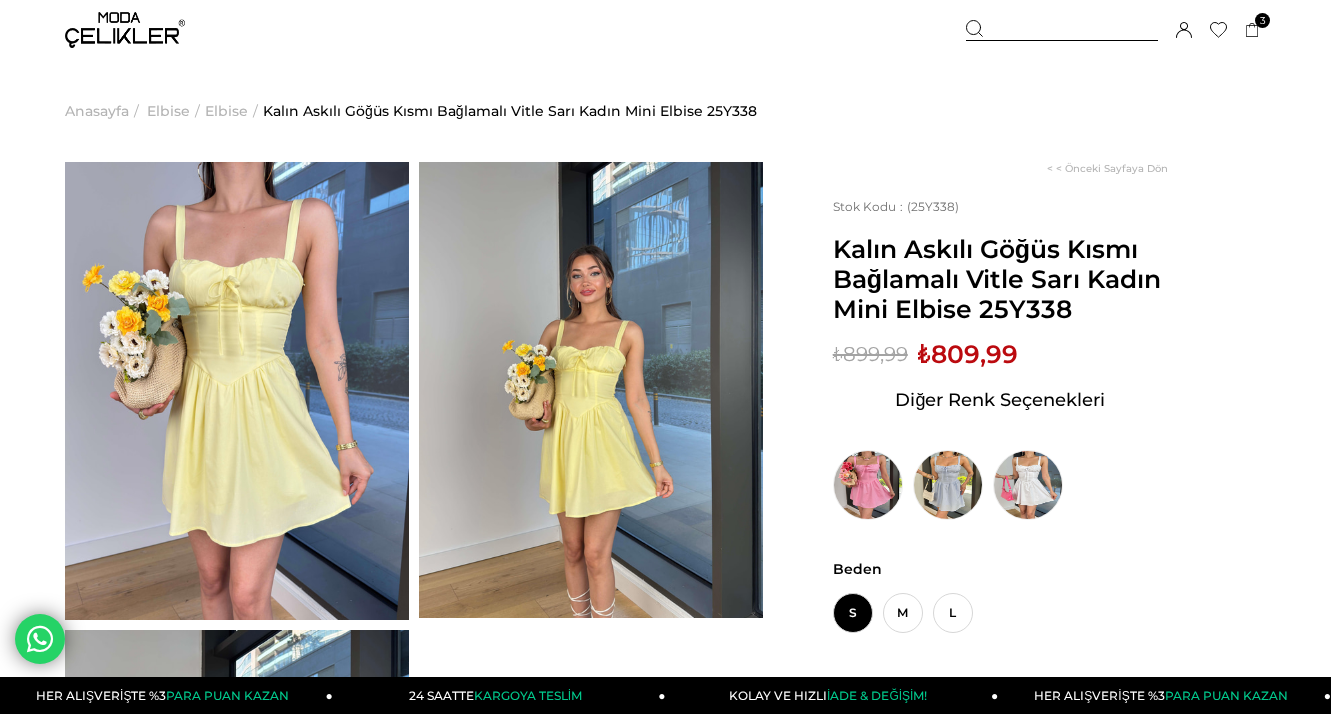 scroll, scrollTop: 0, scrollLeft: 0, axis: both 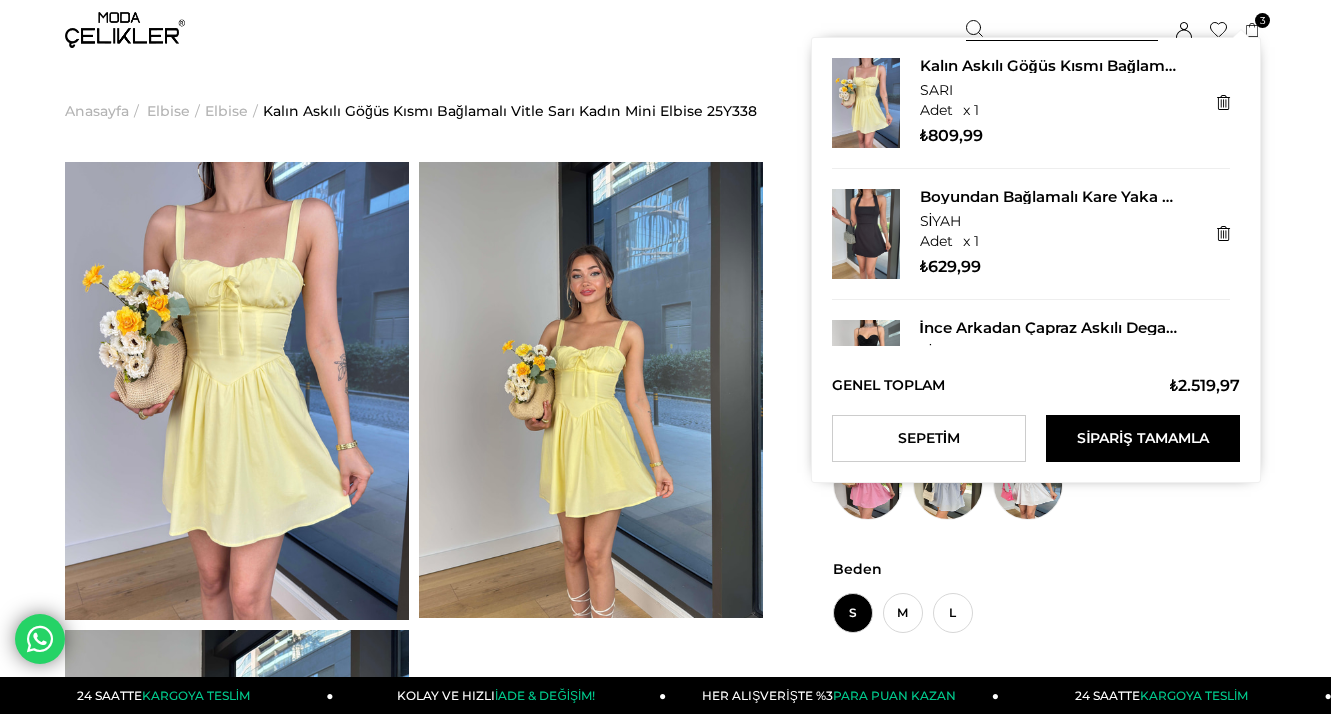 click on "3" at bounding box center (1262, 20) 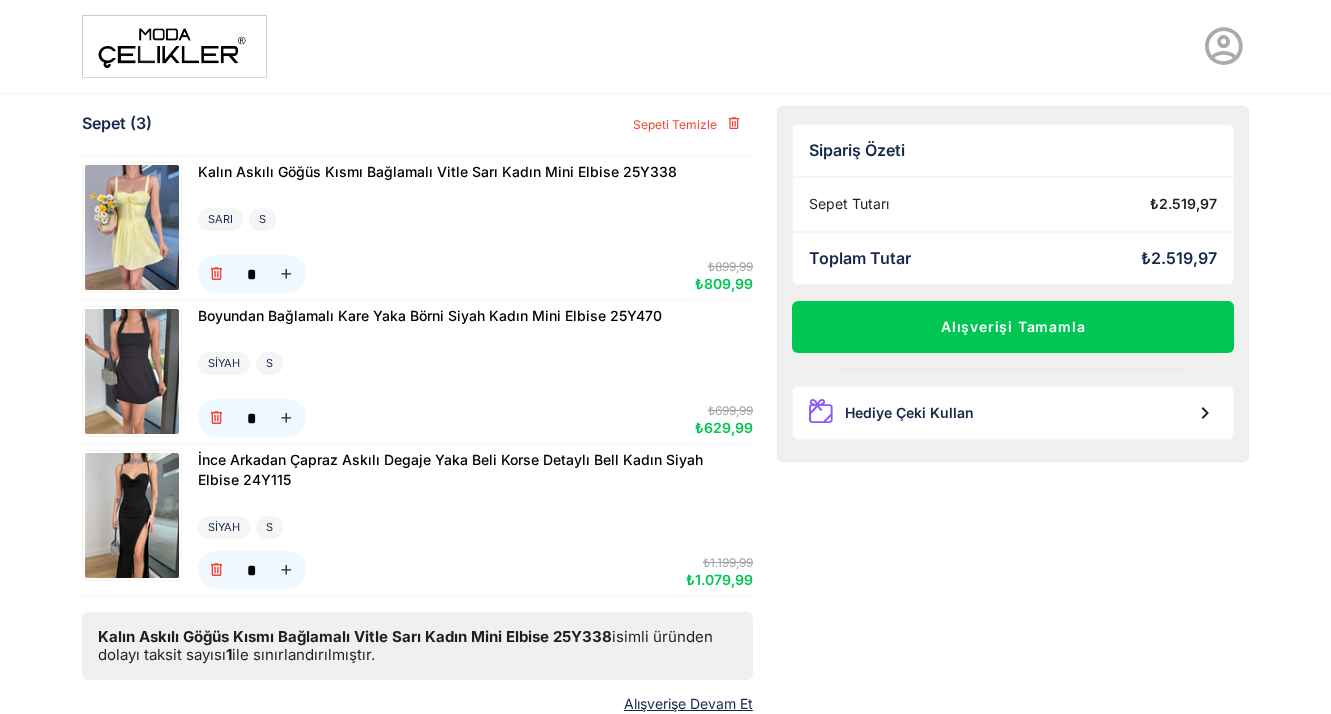 scroll, scrollTop: 0, scrollLeft: 0, axis: both 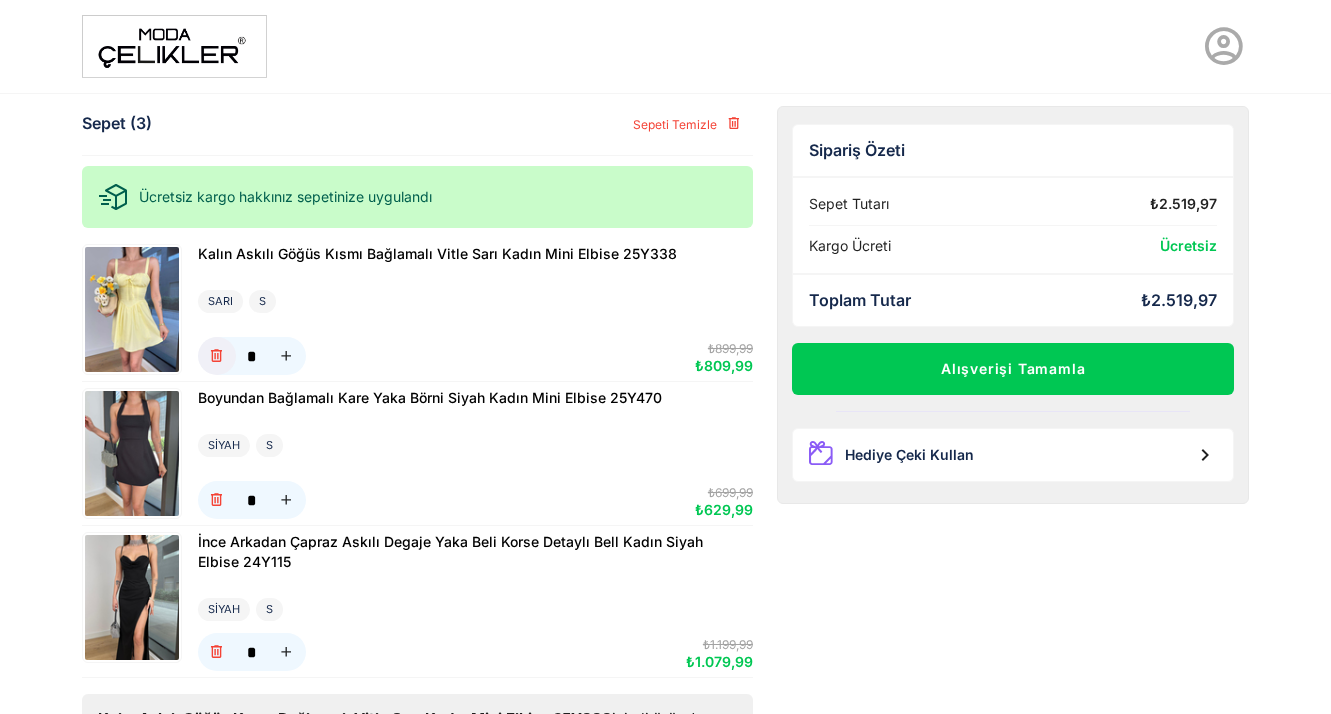 click at bounding box center [216, 356] 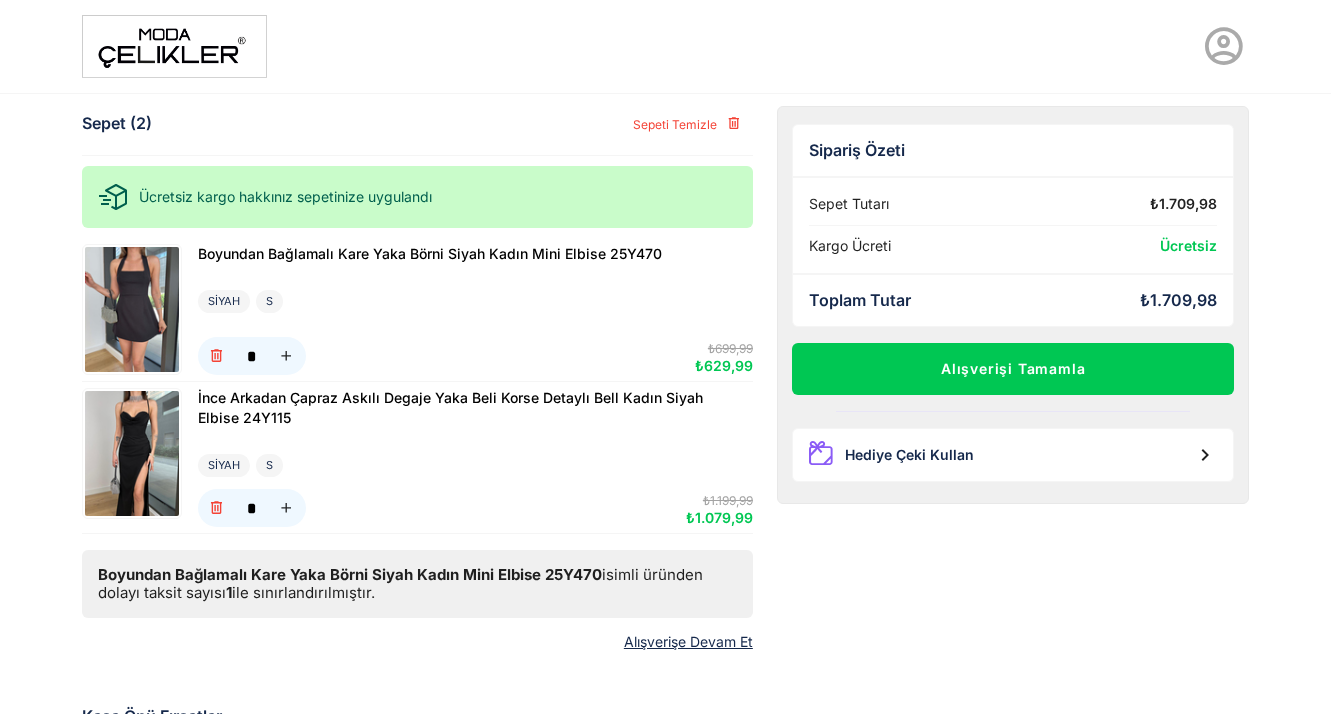 click at bounding box center (132, 309) 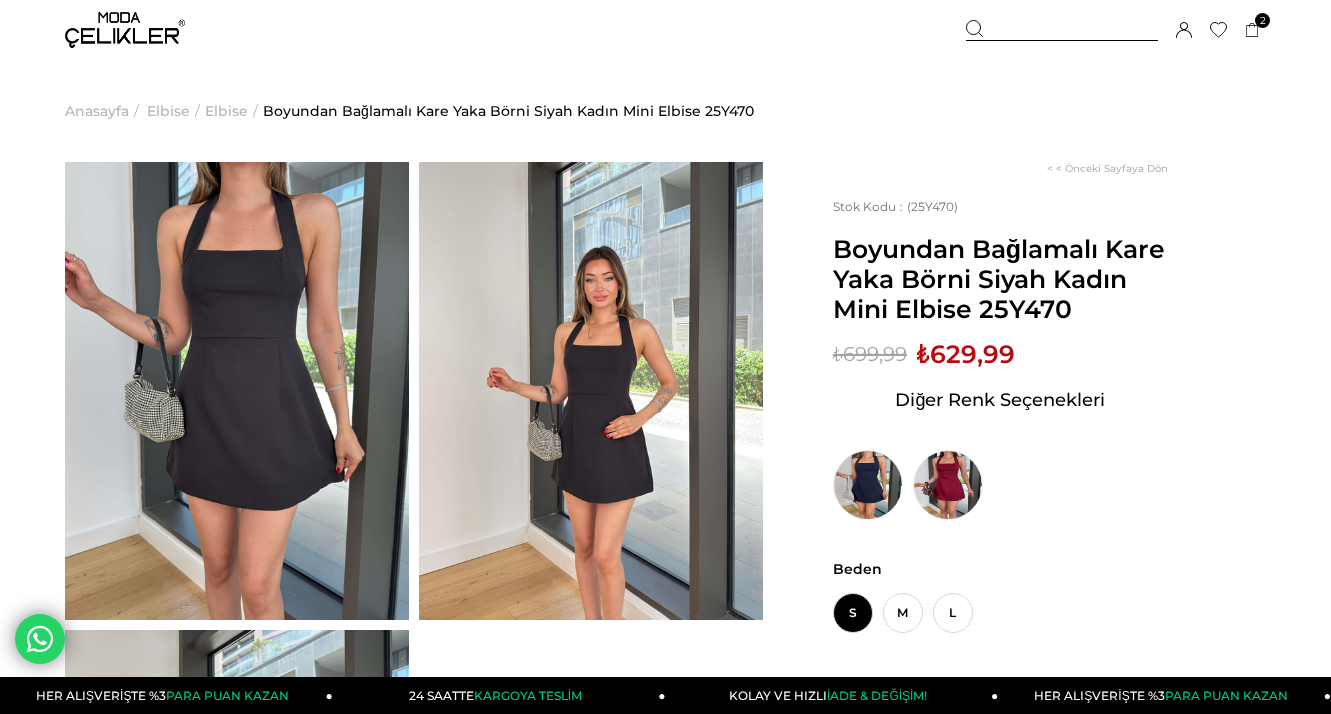 scroll, scrollTop: 0, scrollLeft: 0, axis: both 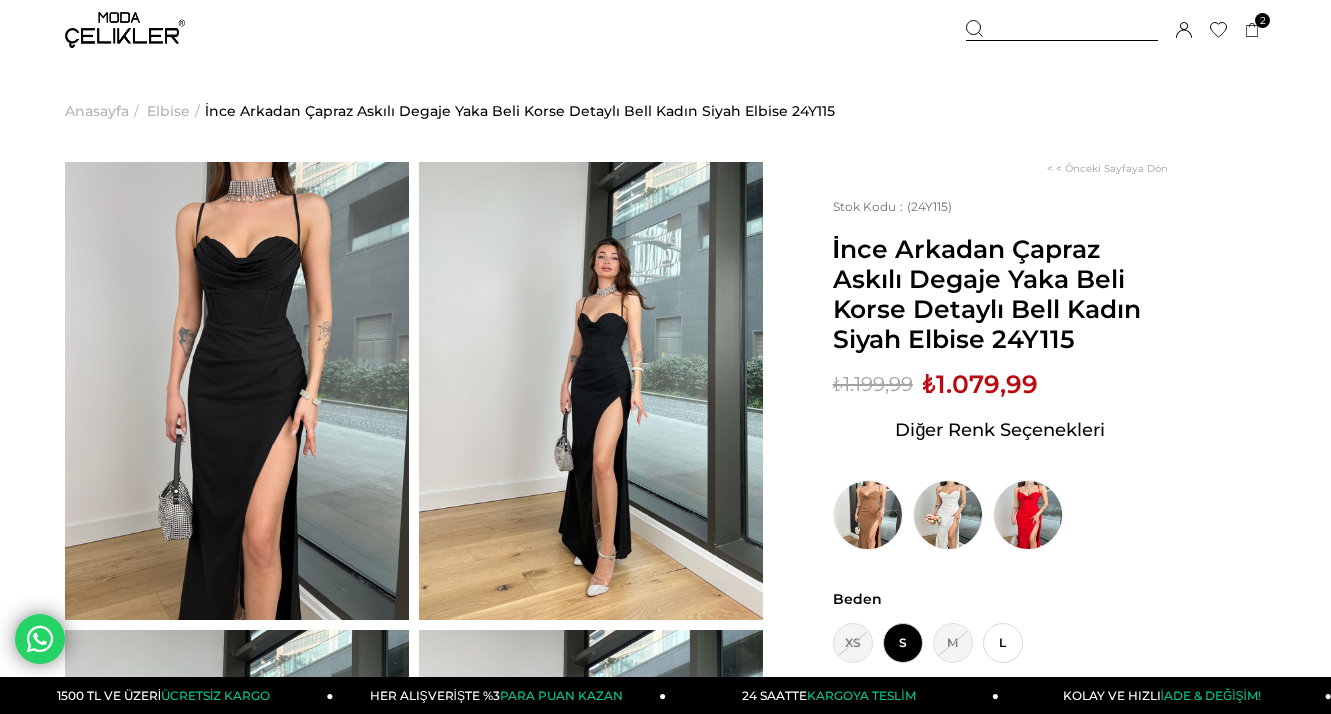 click on "Sepetim
2
Ürün
₺1.709,98
Boyundan Bağlamalı Kare Yaka Börni Siyah Kadın Mini Elbise 25Y470 SİYAH
x 1
Adet
₺629,99
İnce Arkadan Çapraz Askılı Degaje Yaka Beli Korse Detaylı Bell Kadın Siyah Elbise 24Y115 SİYAH
x 1
Adet
₺1.079,99
Genel Toplam" at bounding box center [1116, 30] 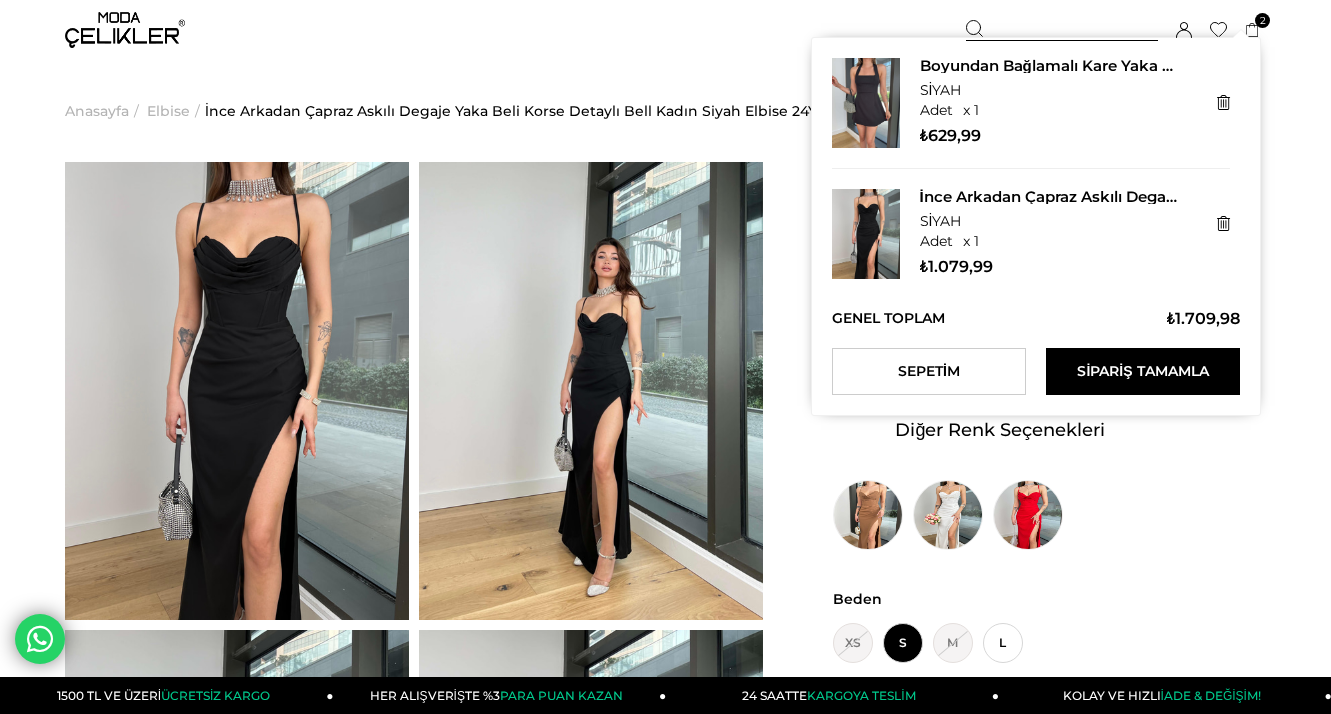 click 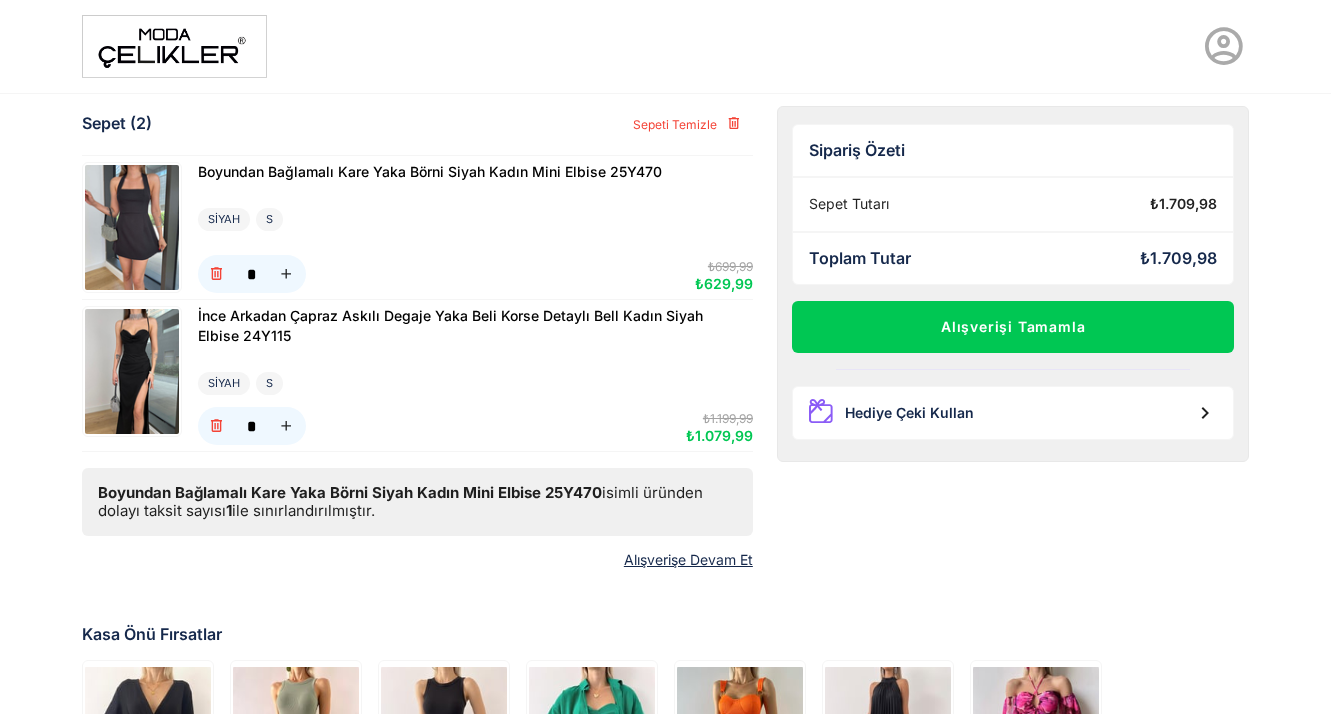 scroll, scrollTop: 0, scrollLeft: 0, axis: both 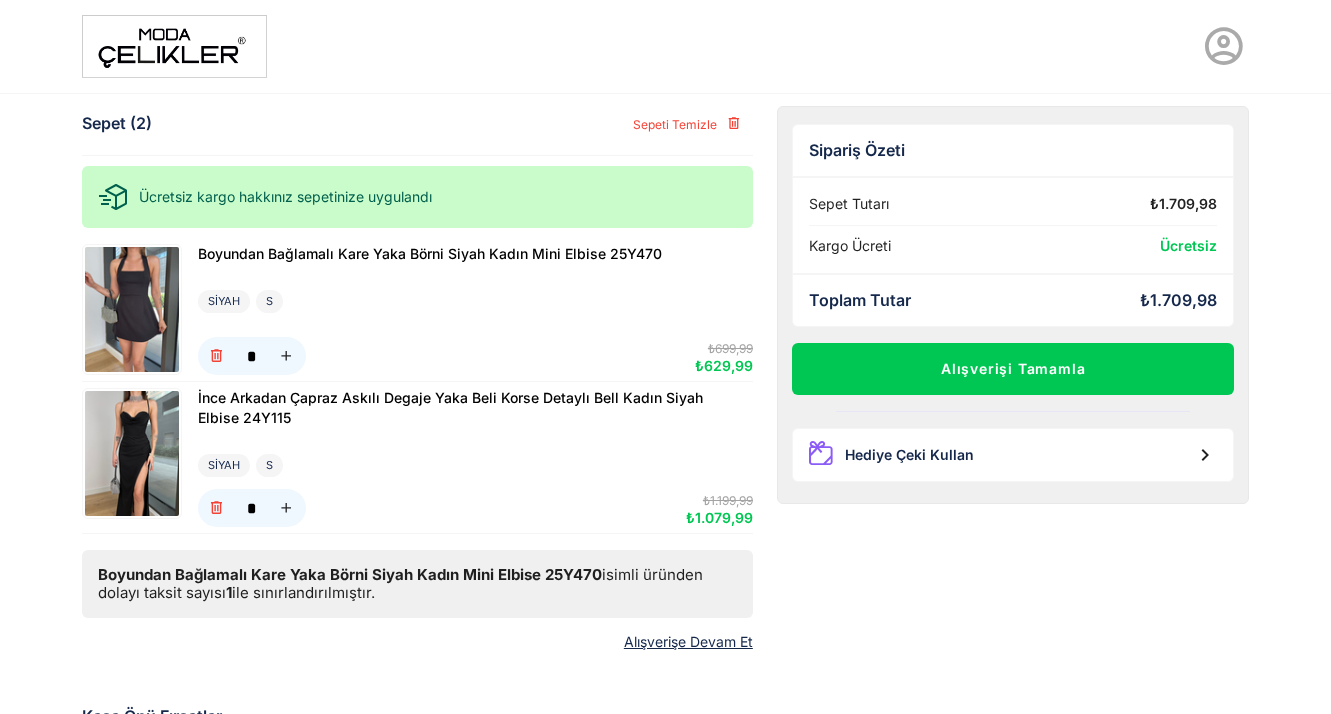 click on "Alışverişe Devam Et" at bounding box center [688, 642] 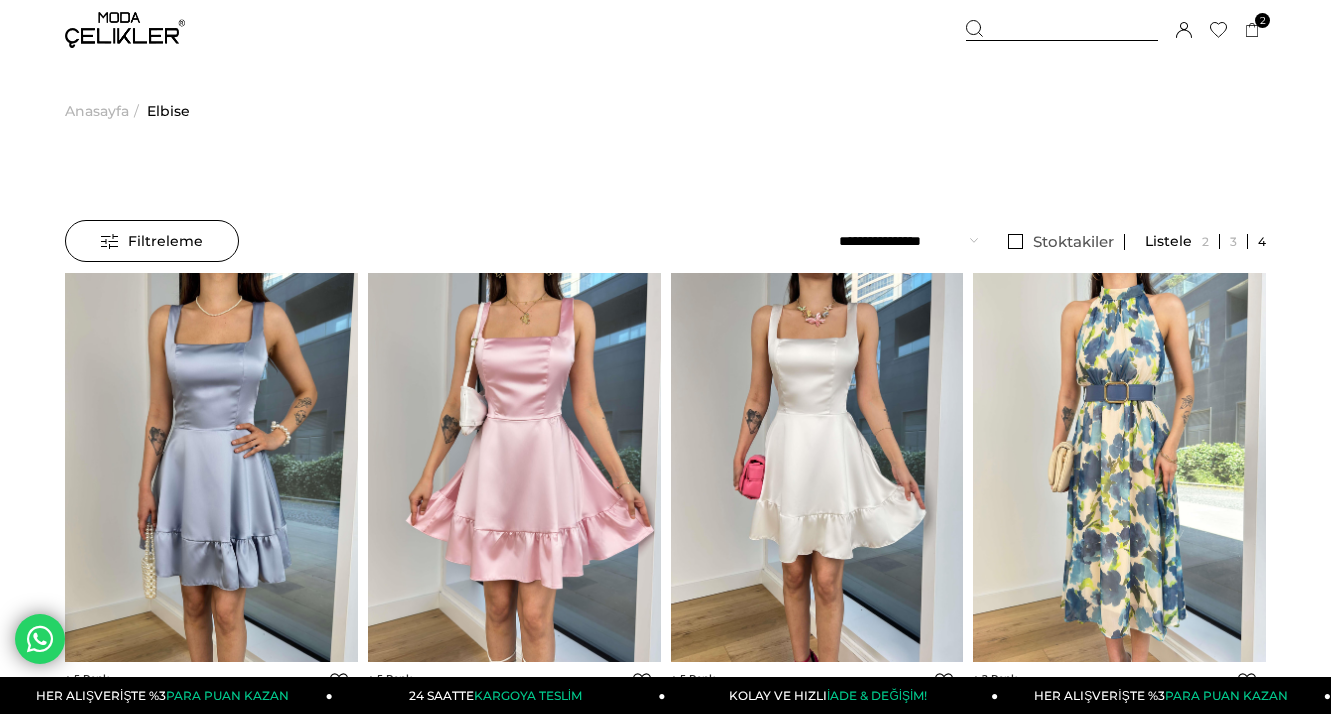 scroll, scrollTop: 0, scrollLeft: 0, axis: both 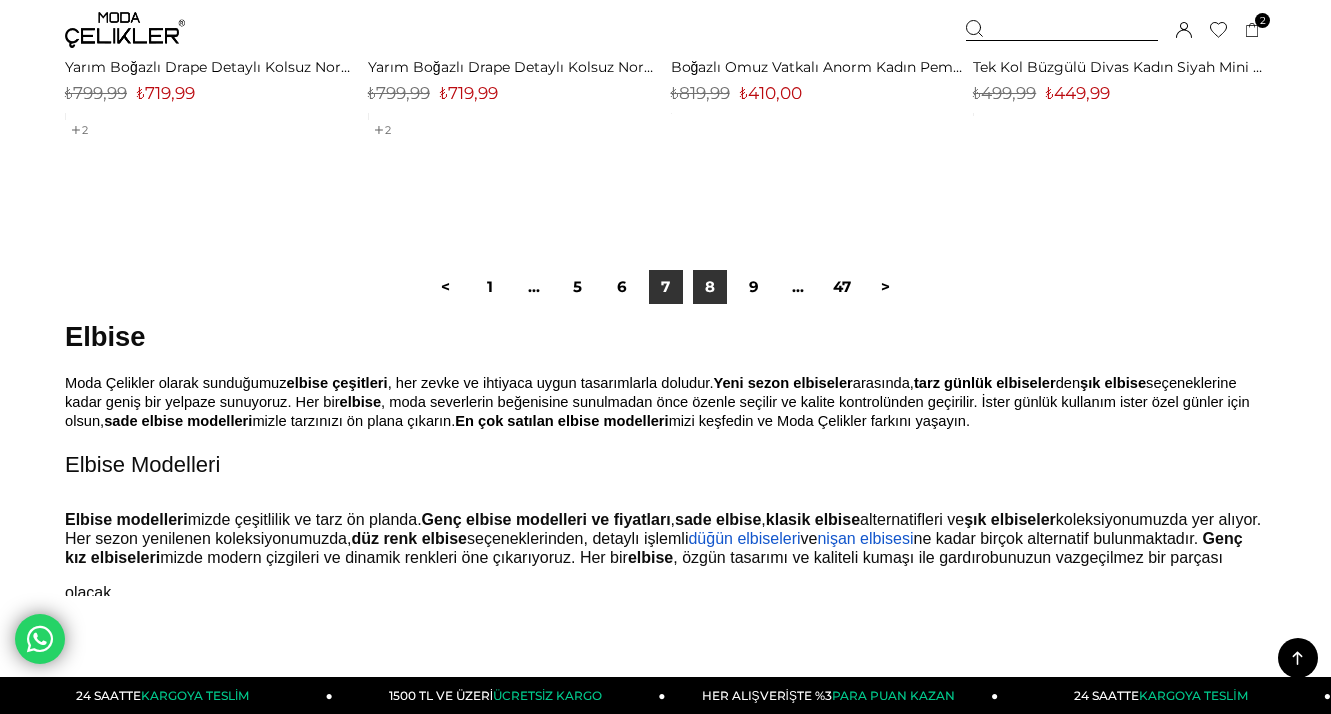 click on "8" at bounding box center [710, 287] 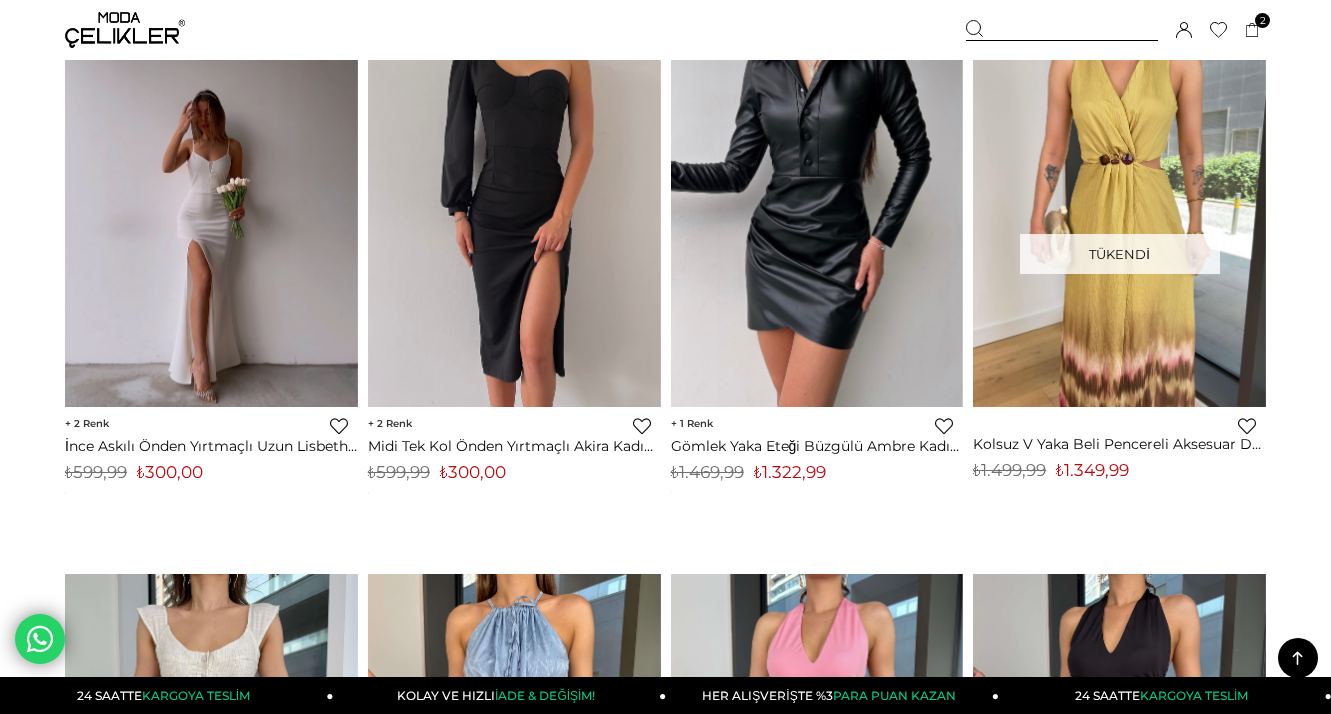 scroll, scrollTop: 7113, scrollLeft: 0, axis: vertical 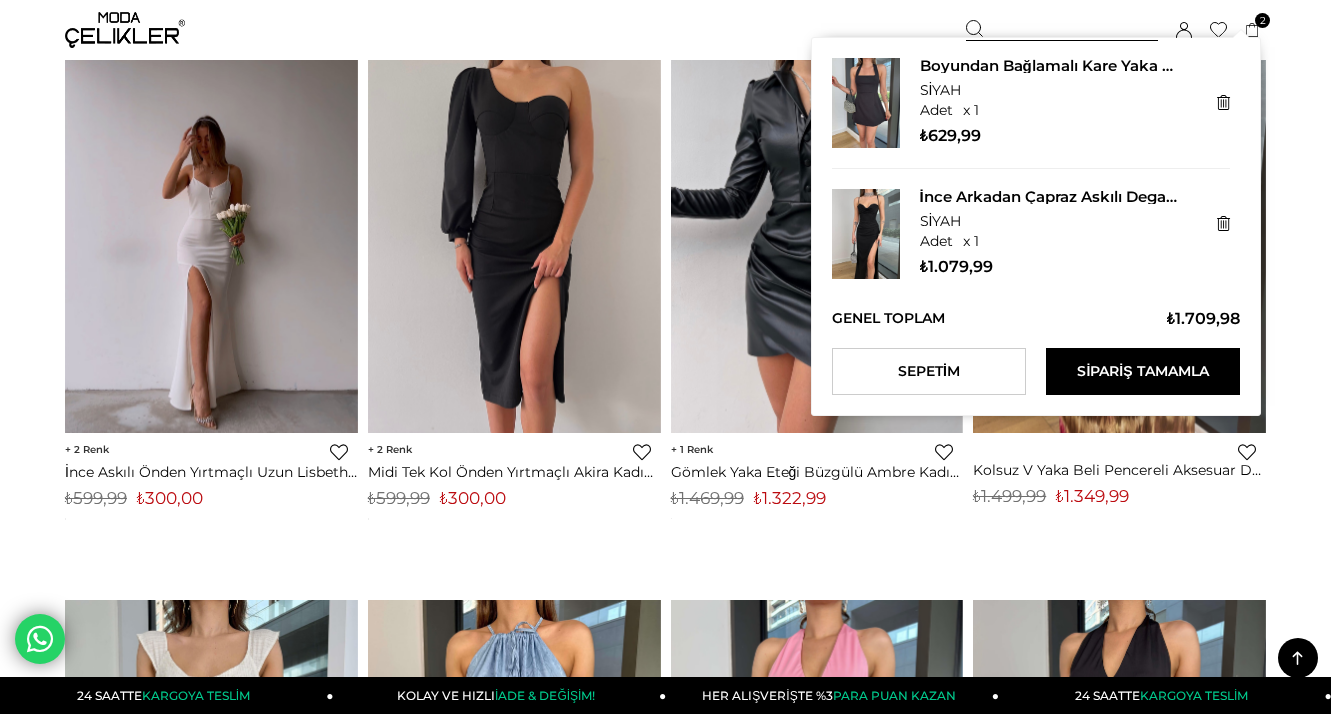 click 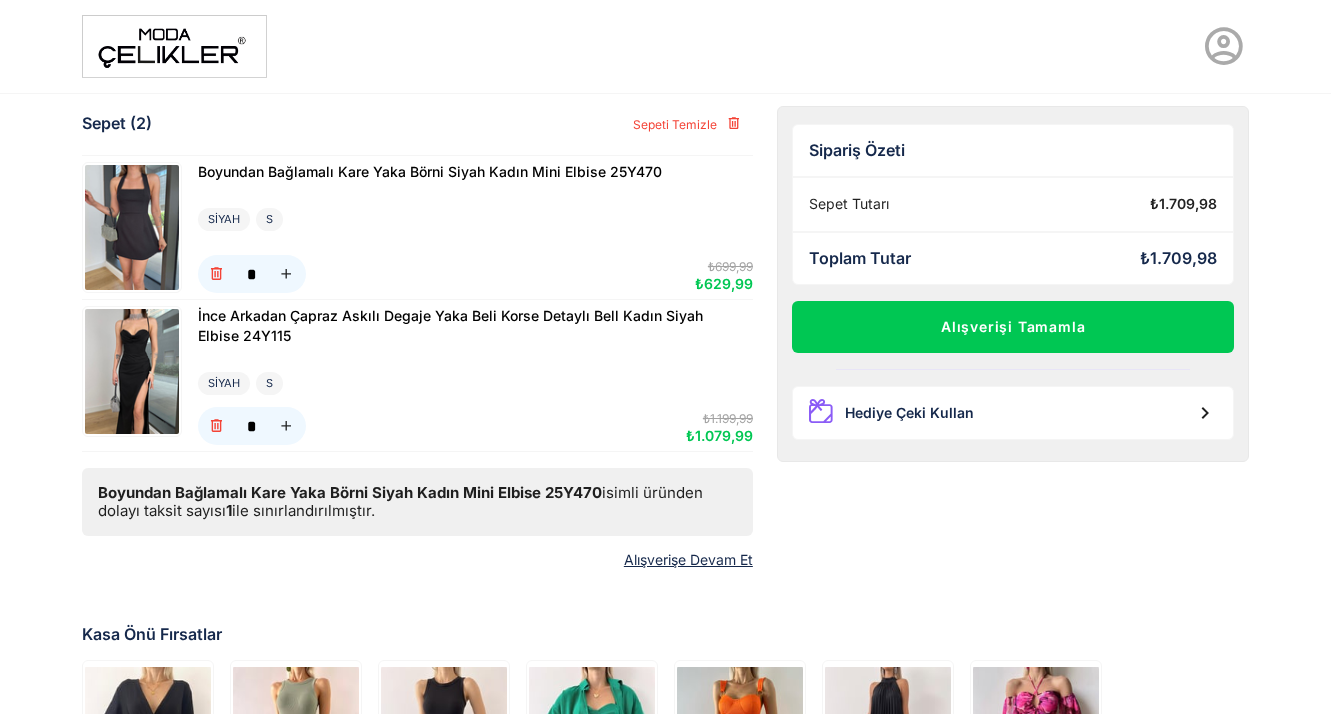 scroll, scrollTop: 0, scrollLeft: 0, axis: both 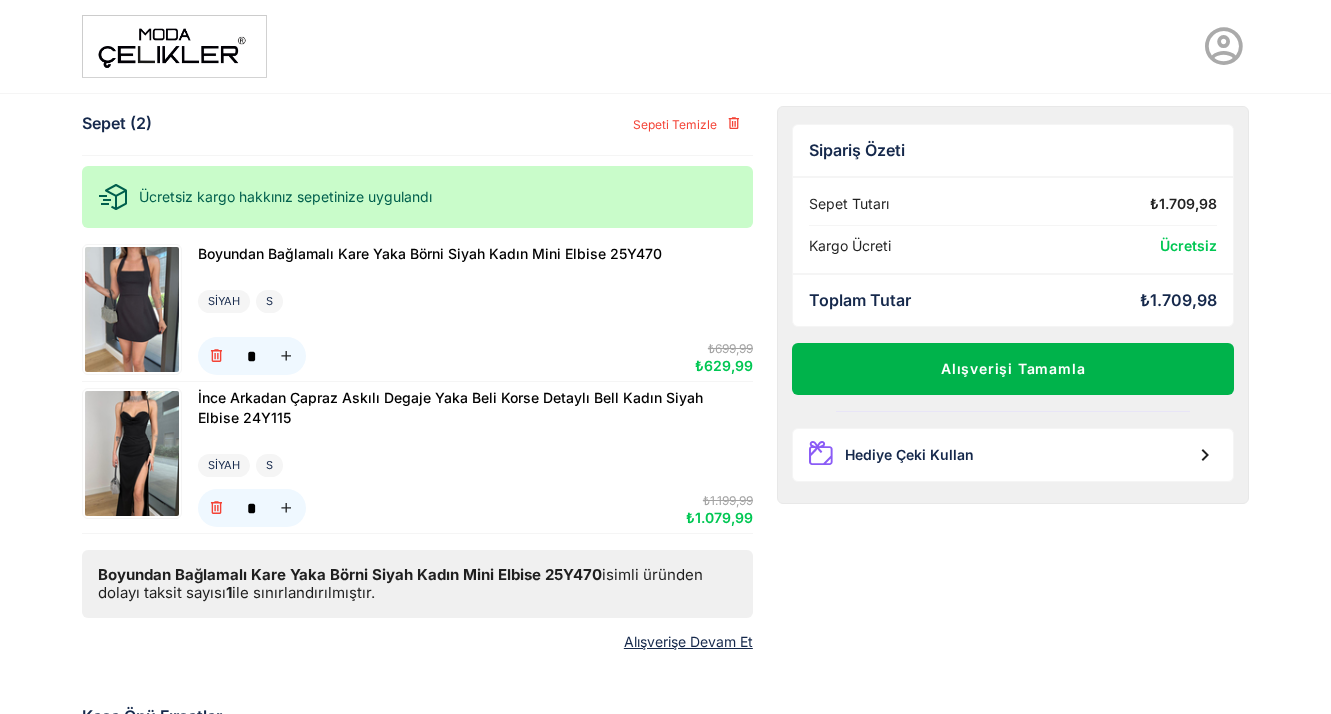 click on "Alışverişi Tamamla" at bounding box center [1013, 369] 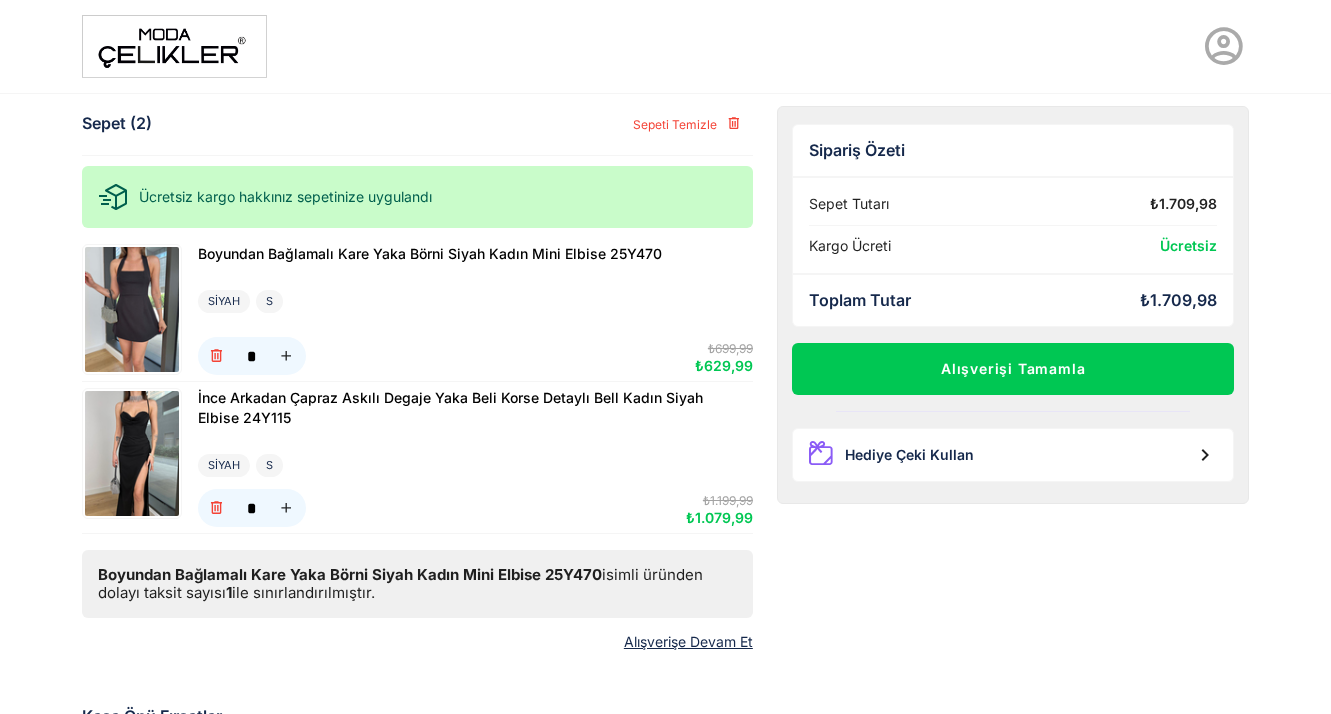 click at bounding box center (132, 309) 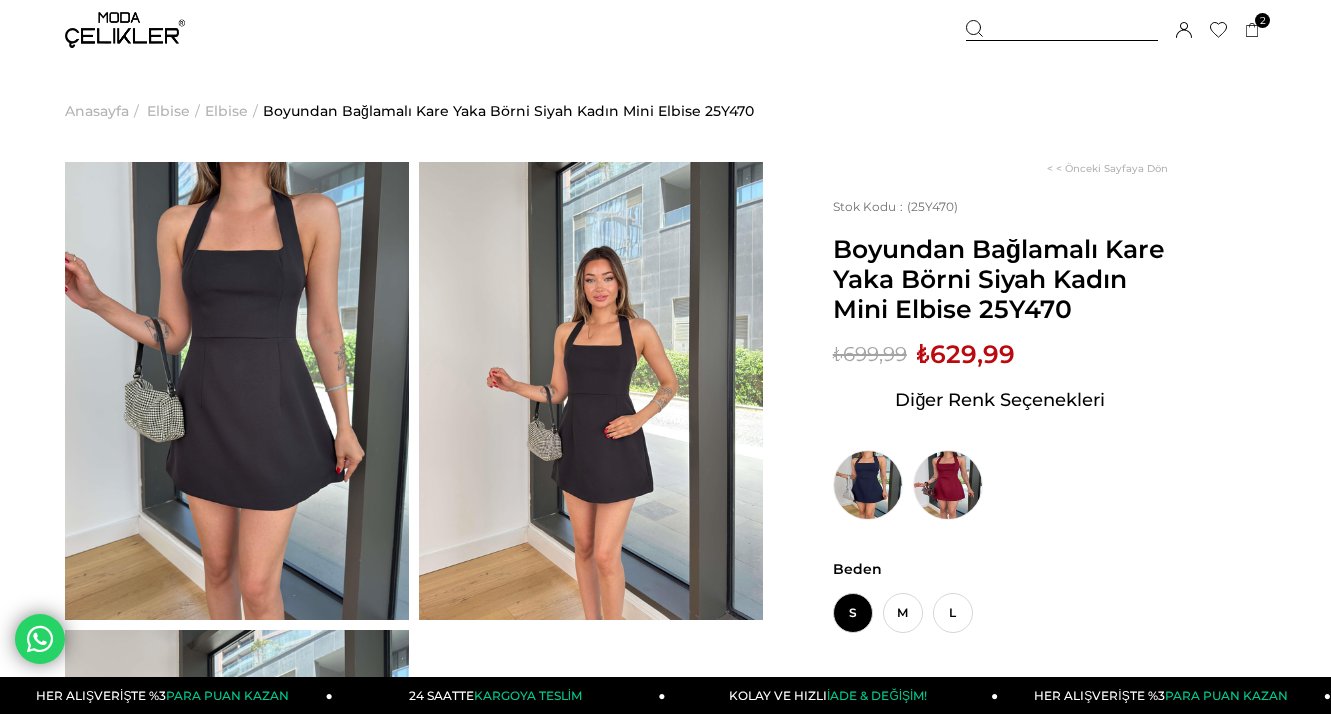 scroll, scrollTop: 0, scrollLeft: 0, axis: both 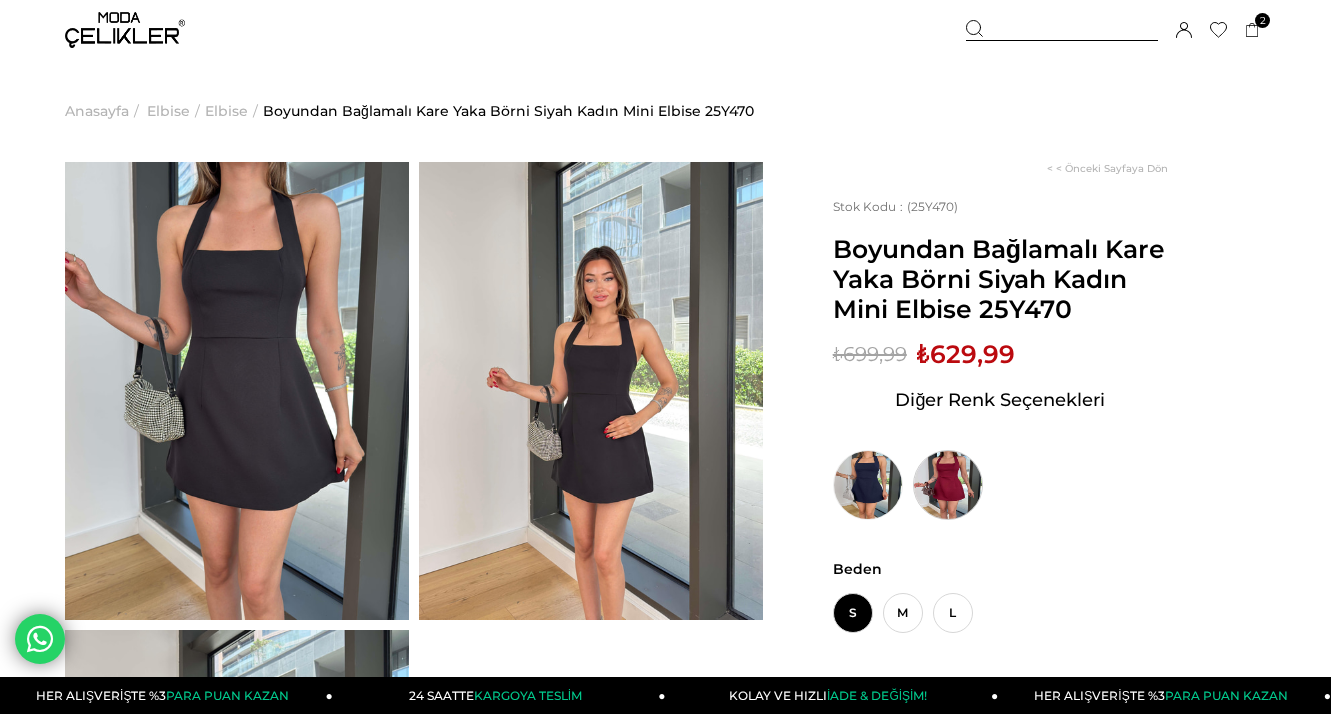 click at bounding box center [948, 485] 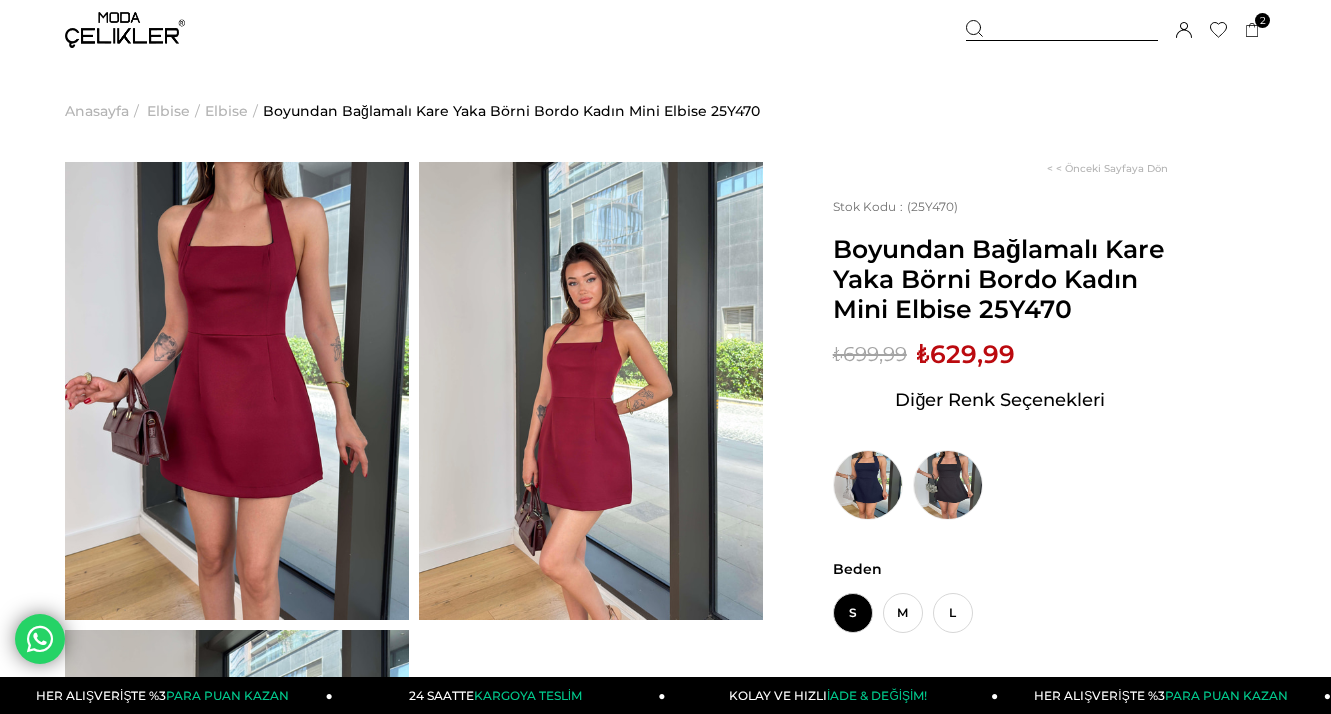 scroll, scrollTop: 0, scrollLeft: 0, axis: both 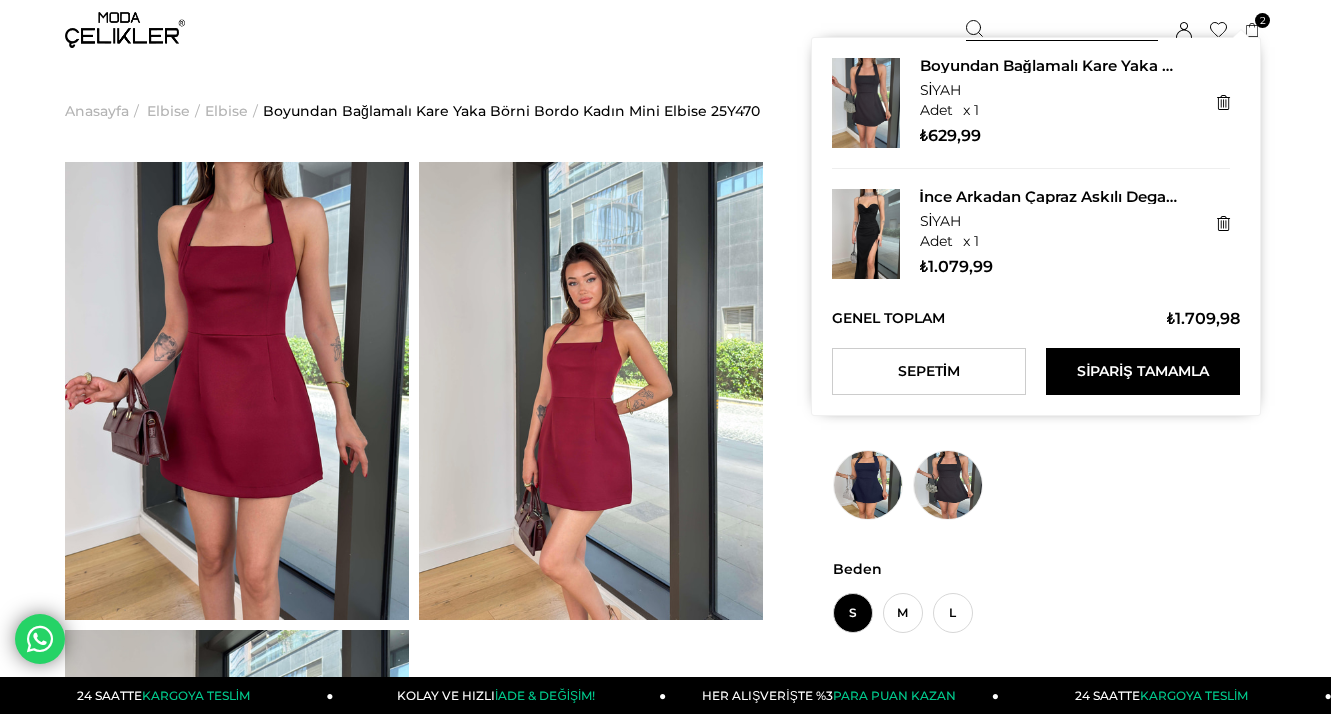 click 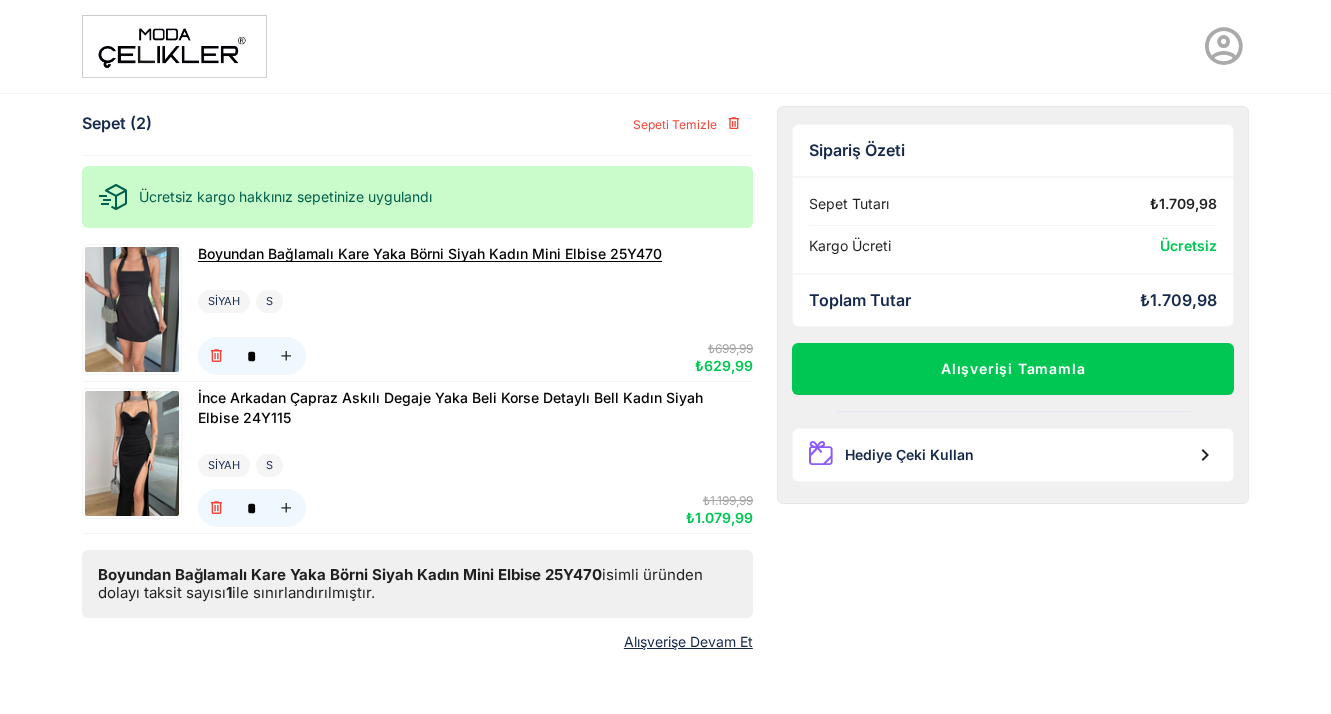scroll, scrollTop: 0, scrollLeft: 0, axis: both 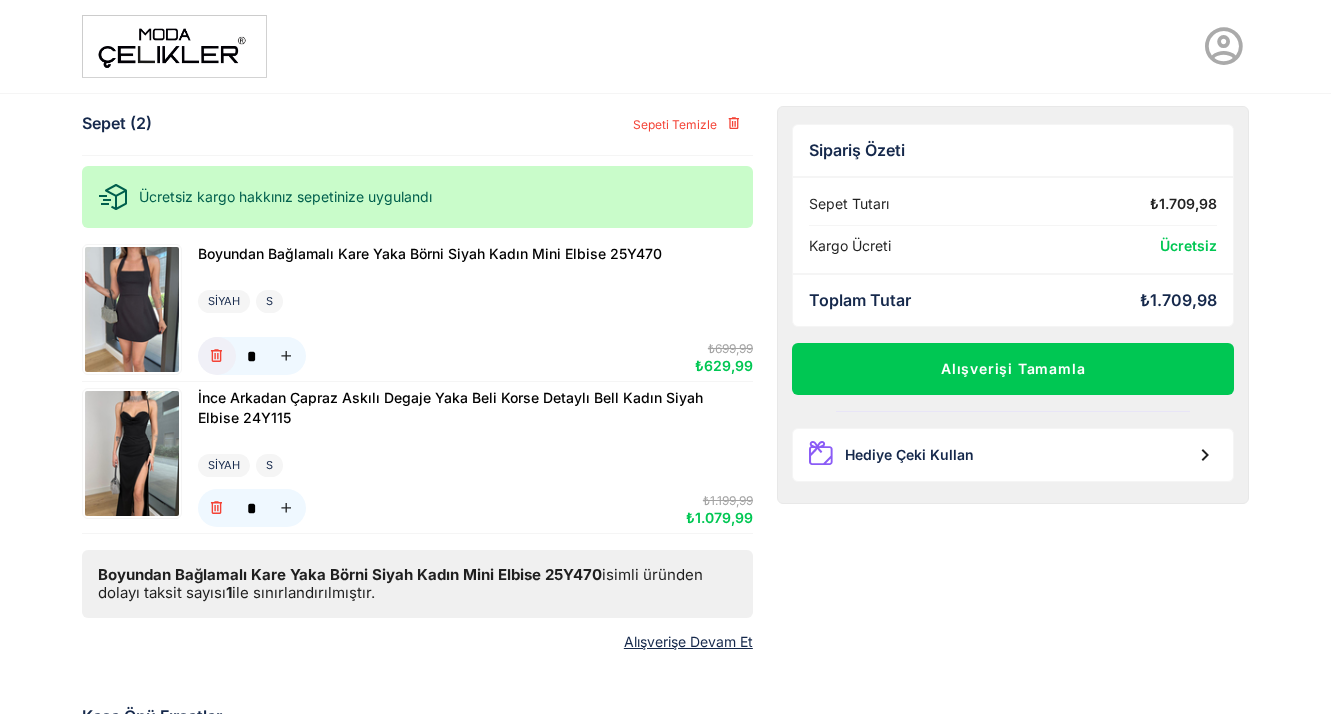 click at bounding box center [216, 356] 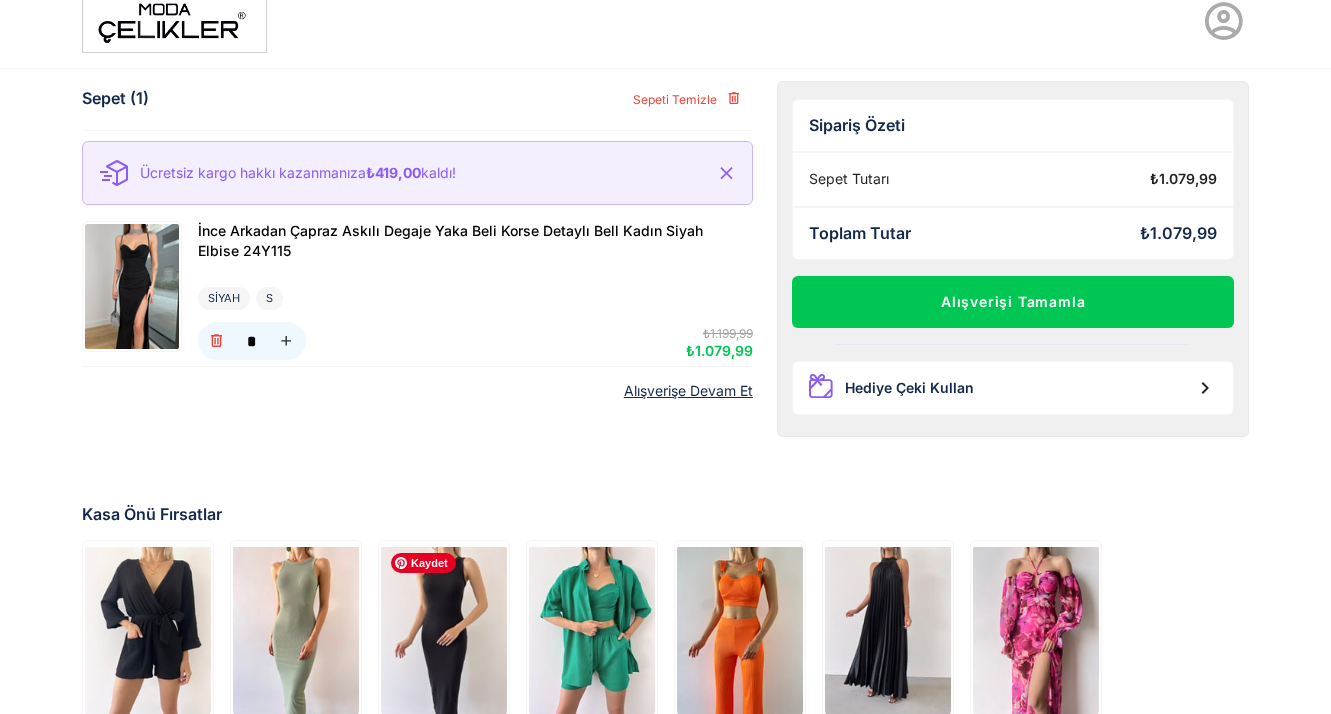 scroll, scrollTop: 0, scrollLeft: 0, axis: both 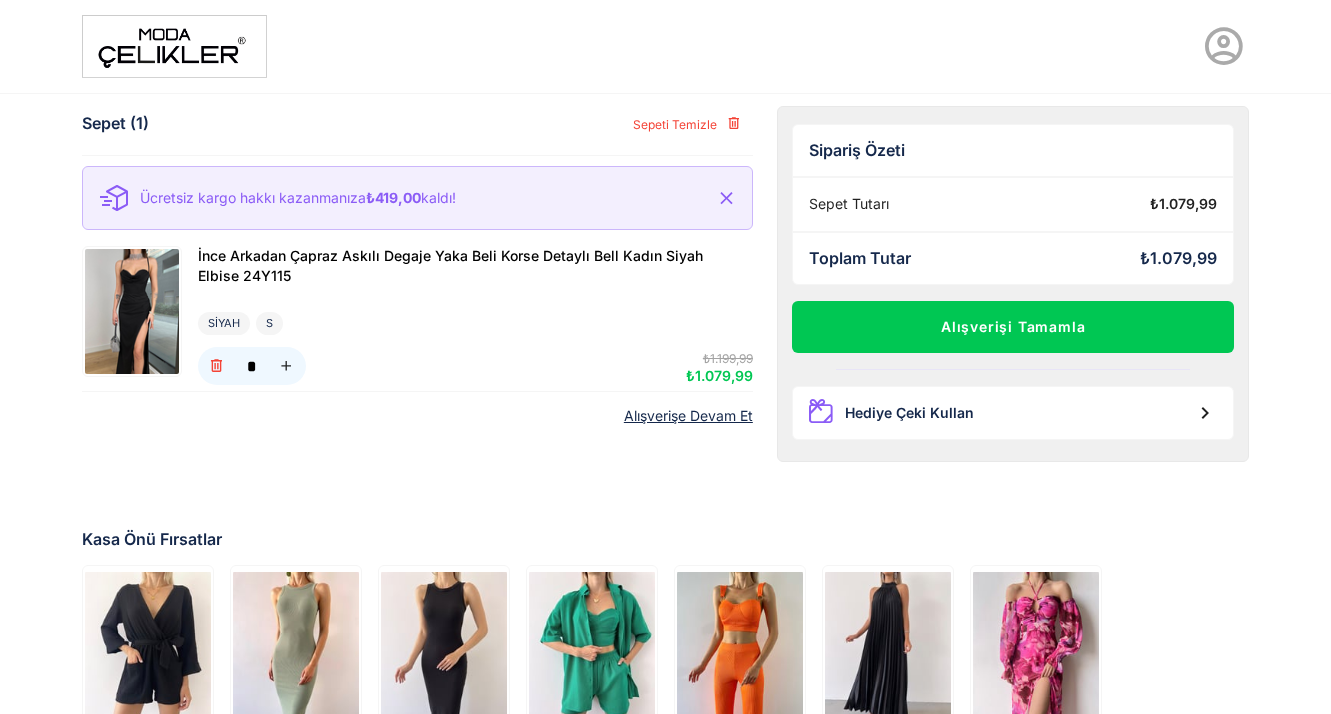 click at bounding box center [174, 46] 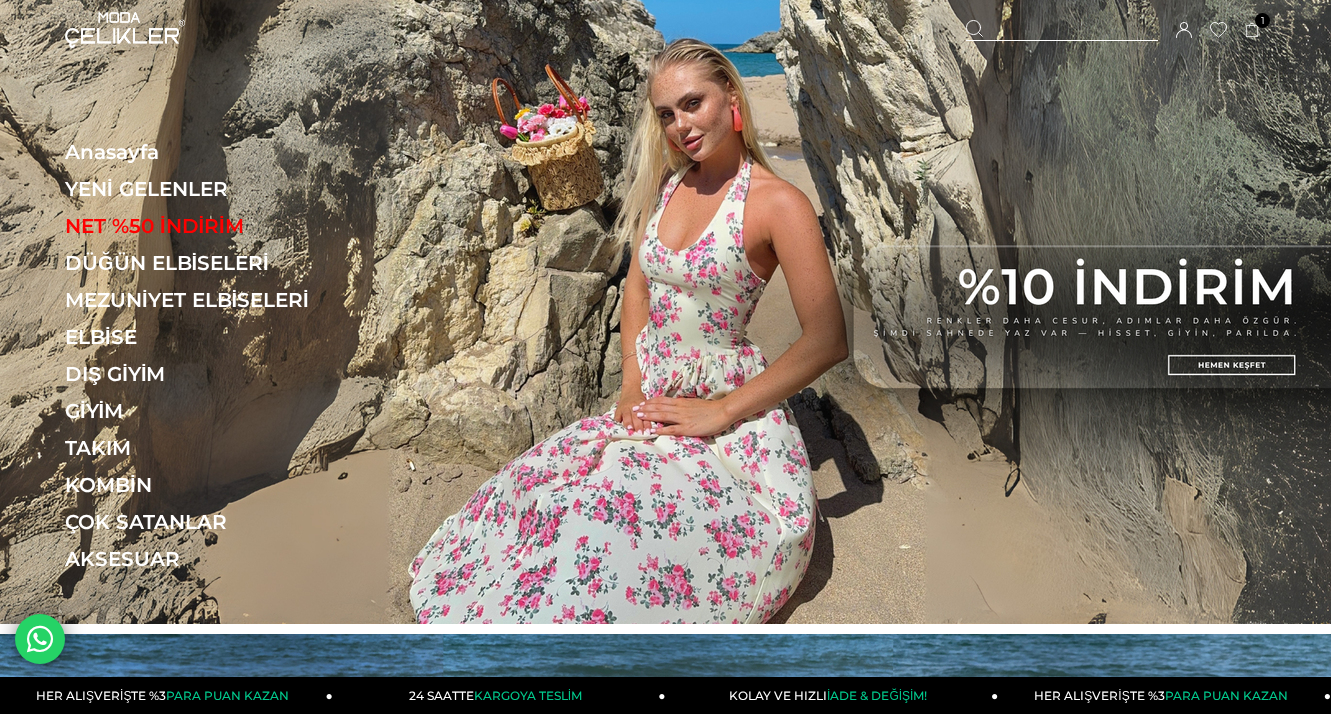 scroll, scrollTop: 0, scrollLeft: 0, axis: both 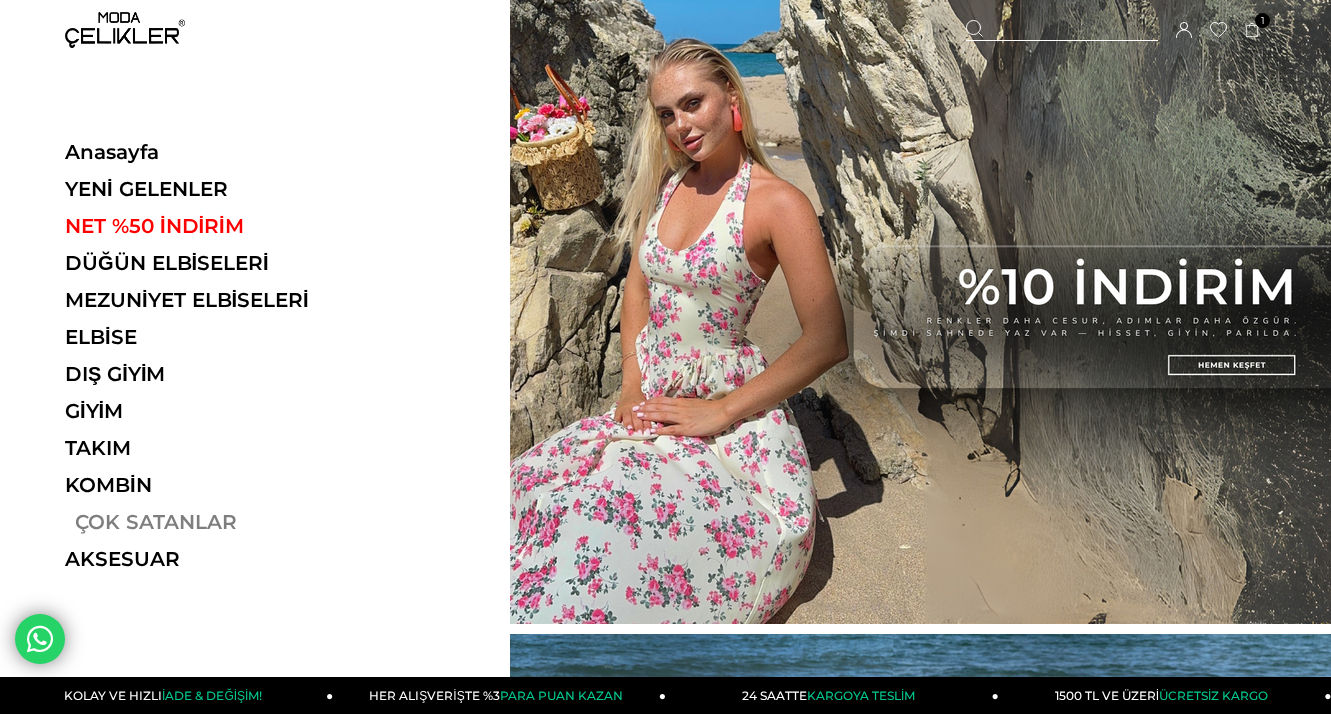 click on "ÇOK SATANLAR" at bounding box center (202, 522) 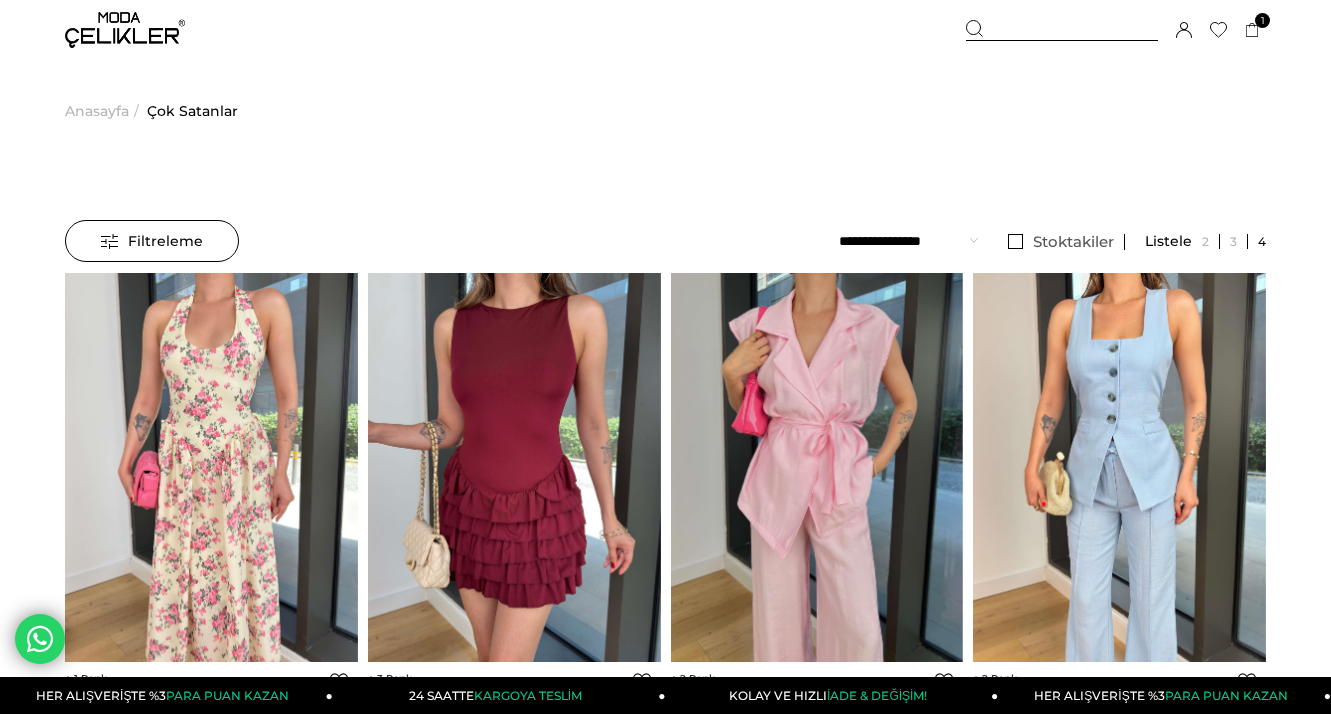 scroll, scrollTop: 0, scrollLeft: 0, axis: both 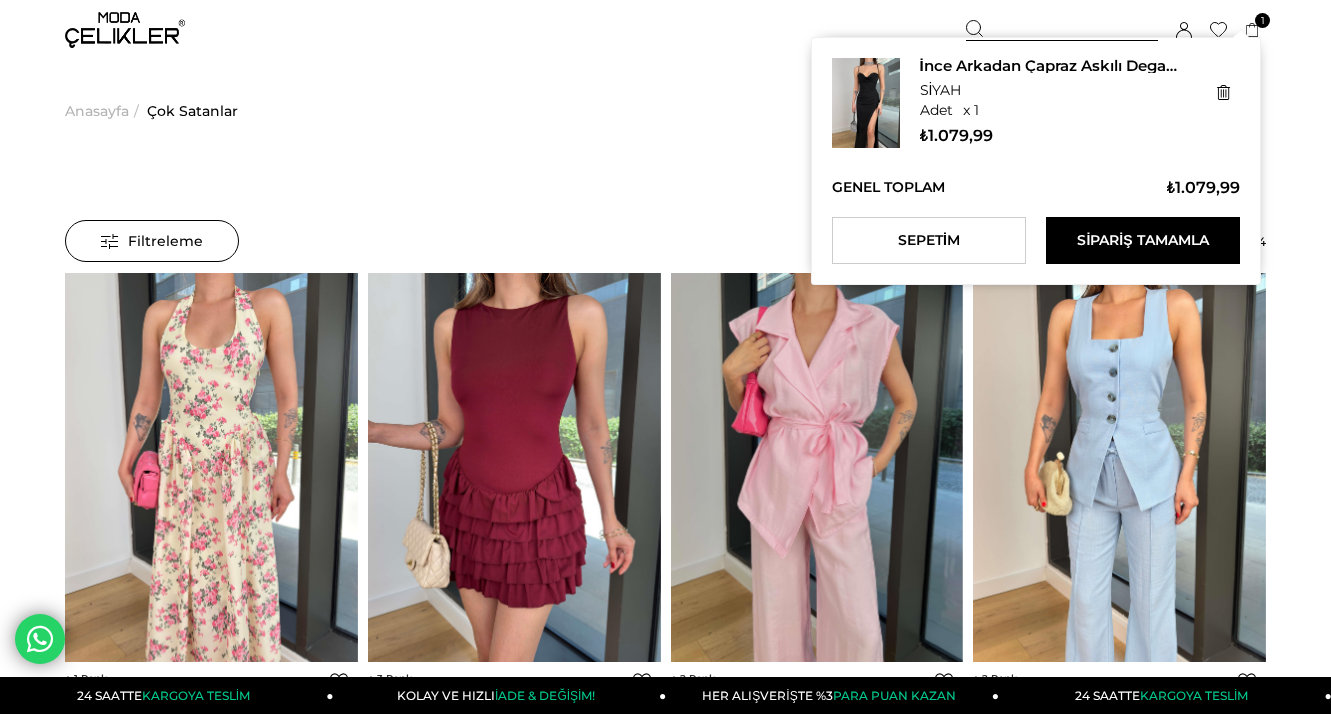 click 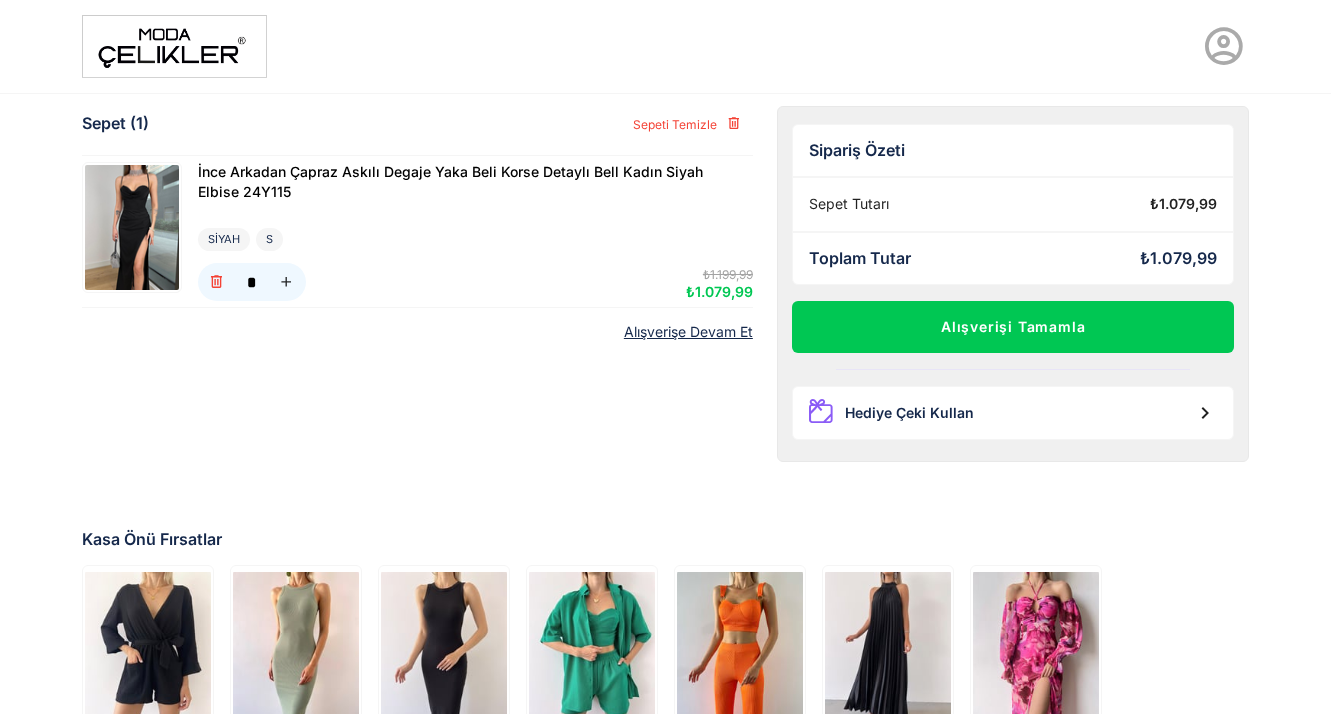 scroll, scrollTop: 0, scrollLeft: 0, axis: both 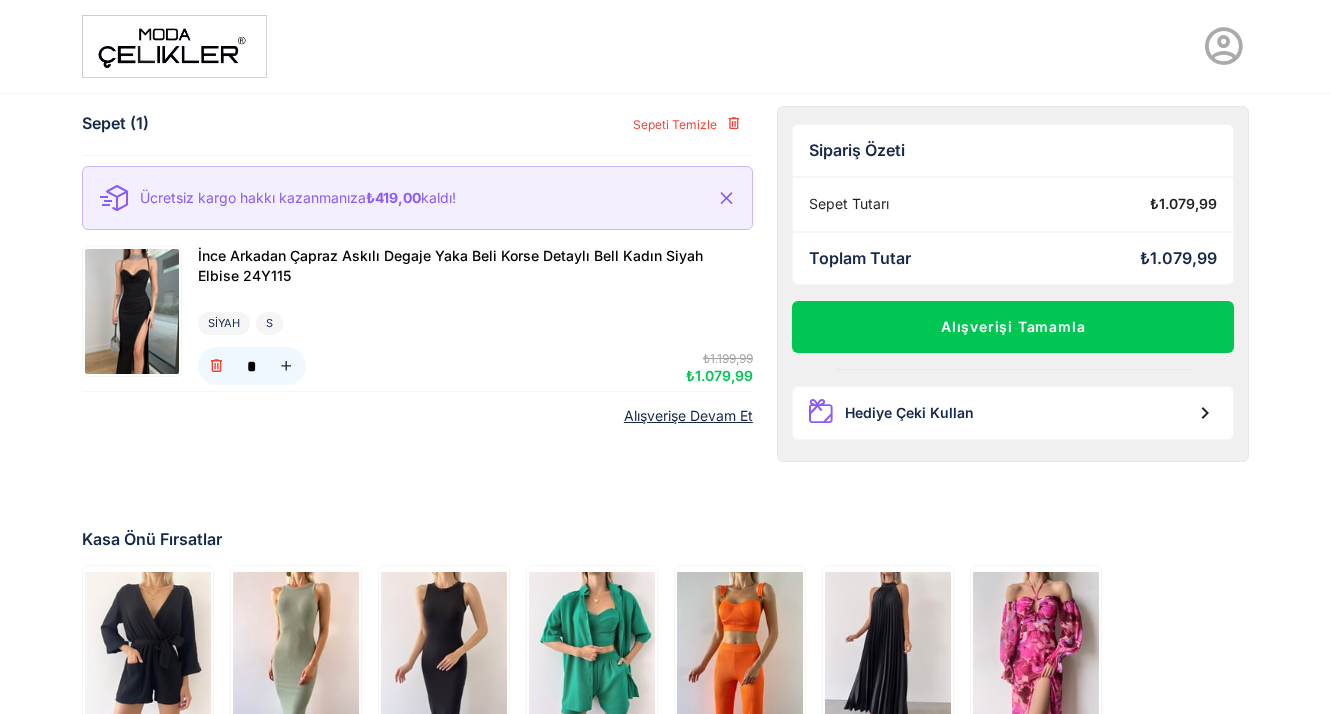 click at bounding box center (132, 311) 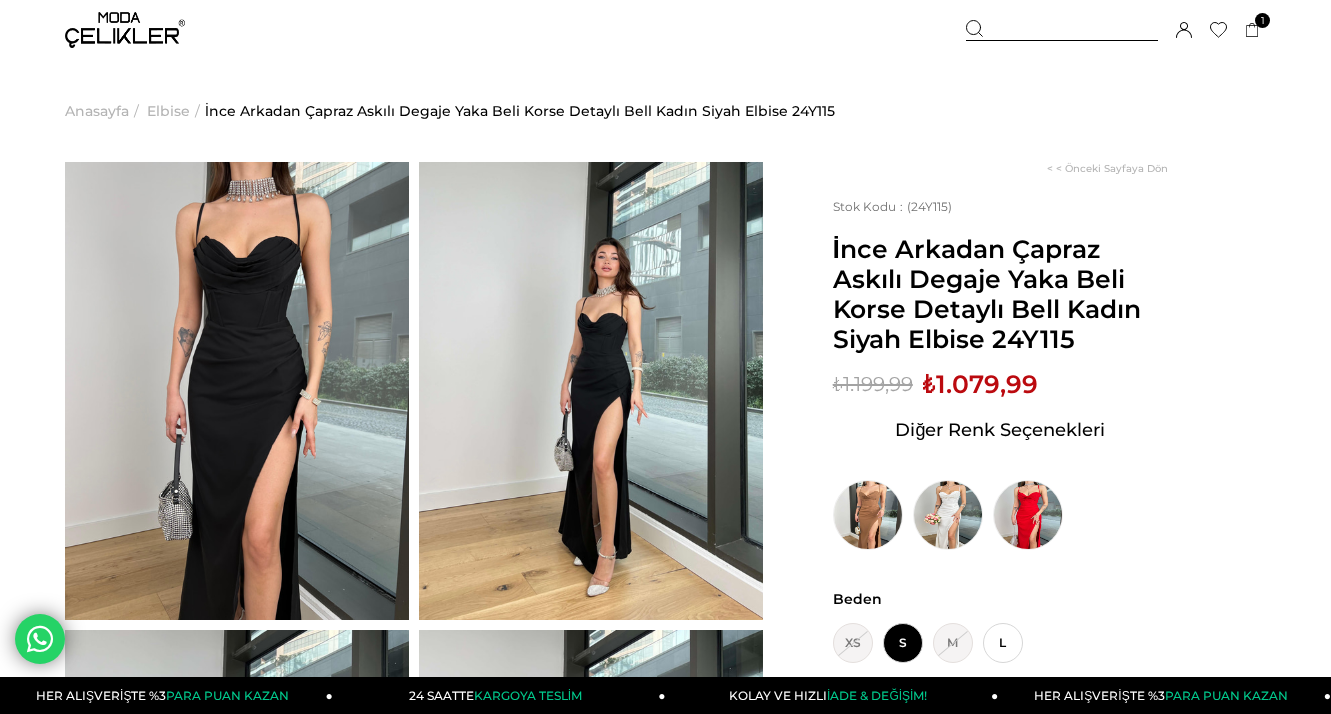 scroll, scrollTop: 0, scrollLeft: 0, axis: both 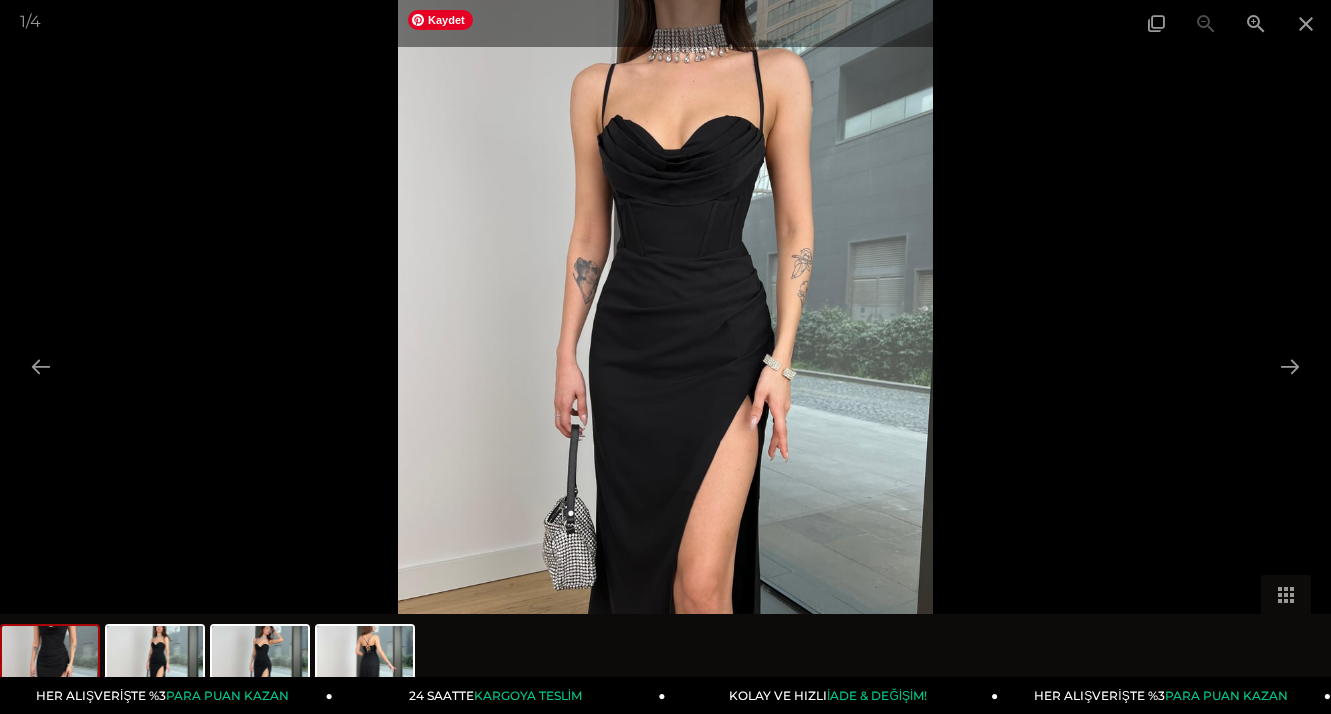 click at bounding box center [666, 357] 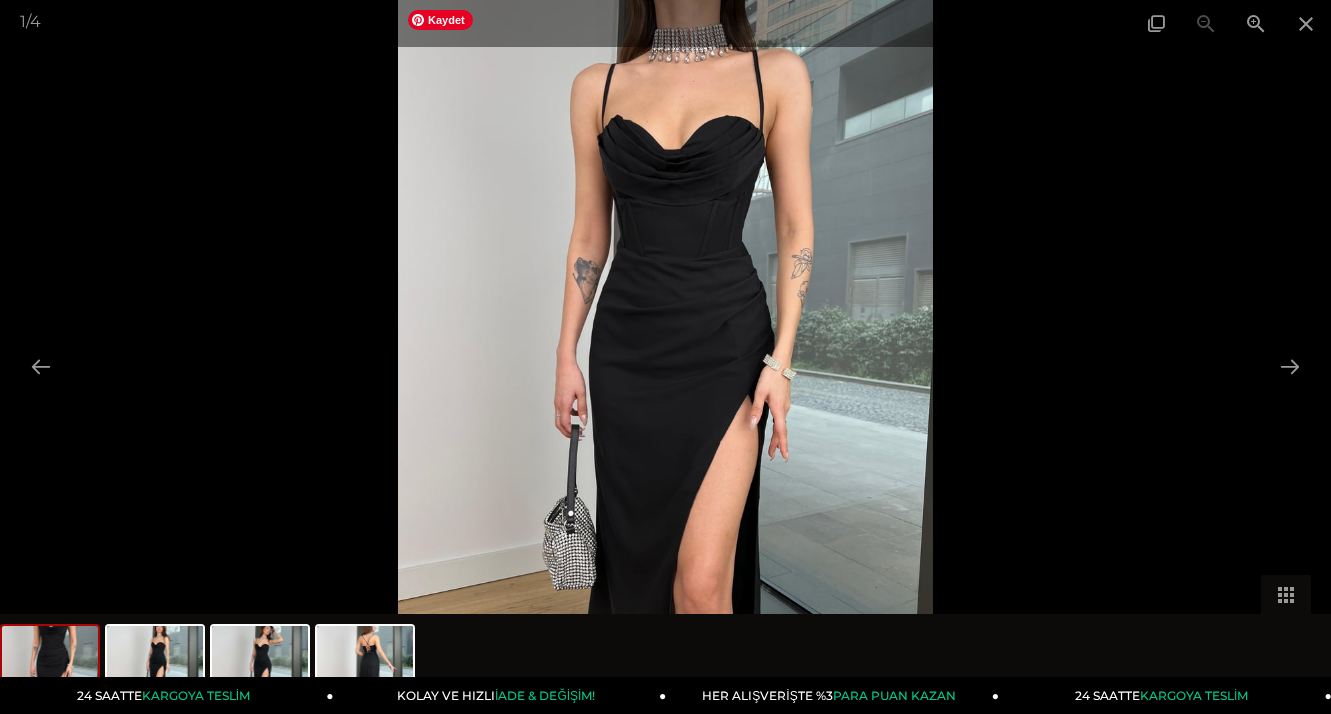 click at bounding box center (666, 357) 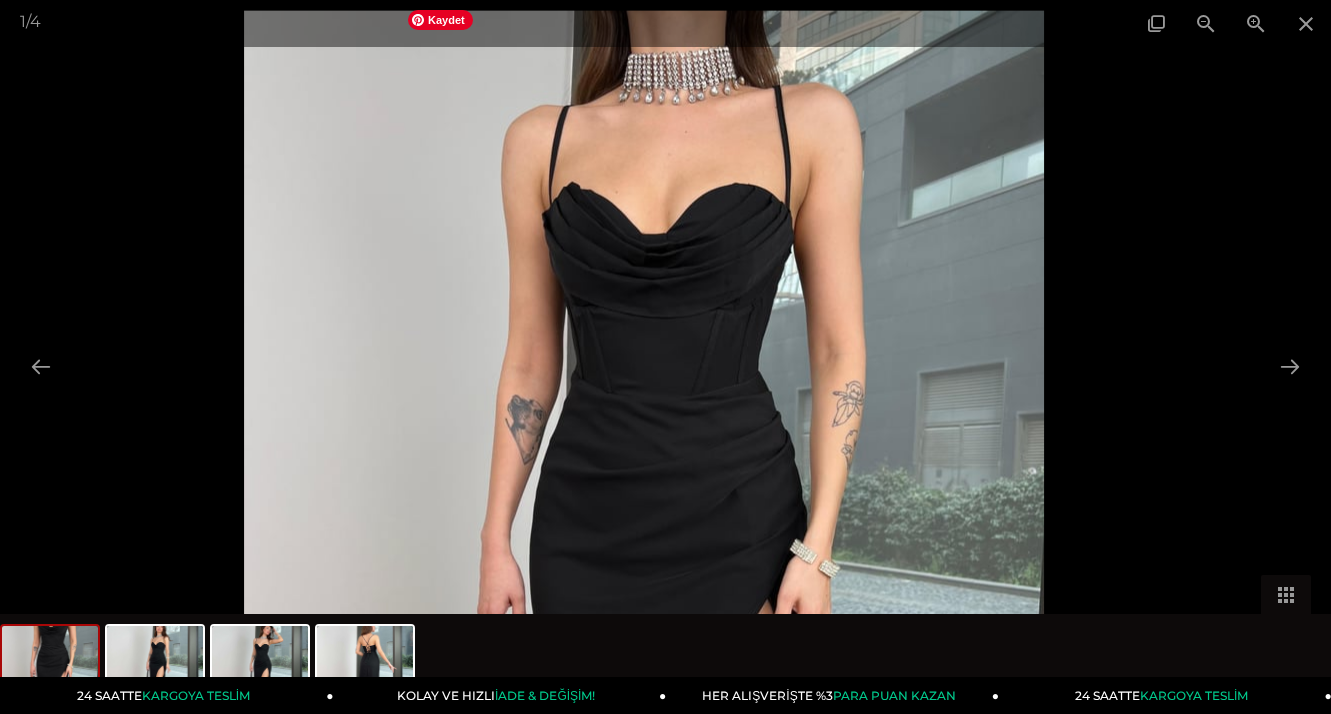 drag, startPoint x: 691, startPoint y: 131, endPoint x: 690, endPoint y: 247, distance: 116.00431 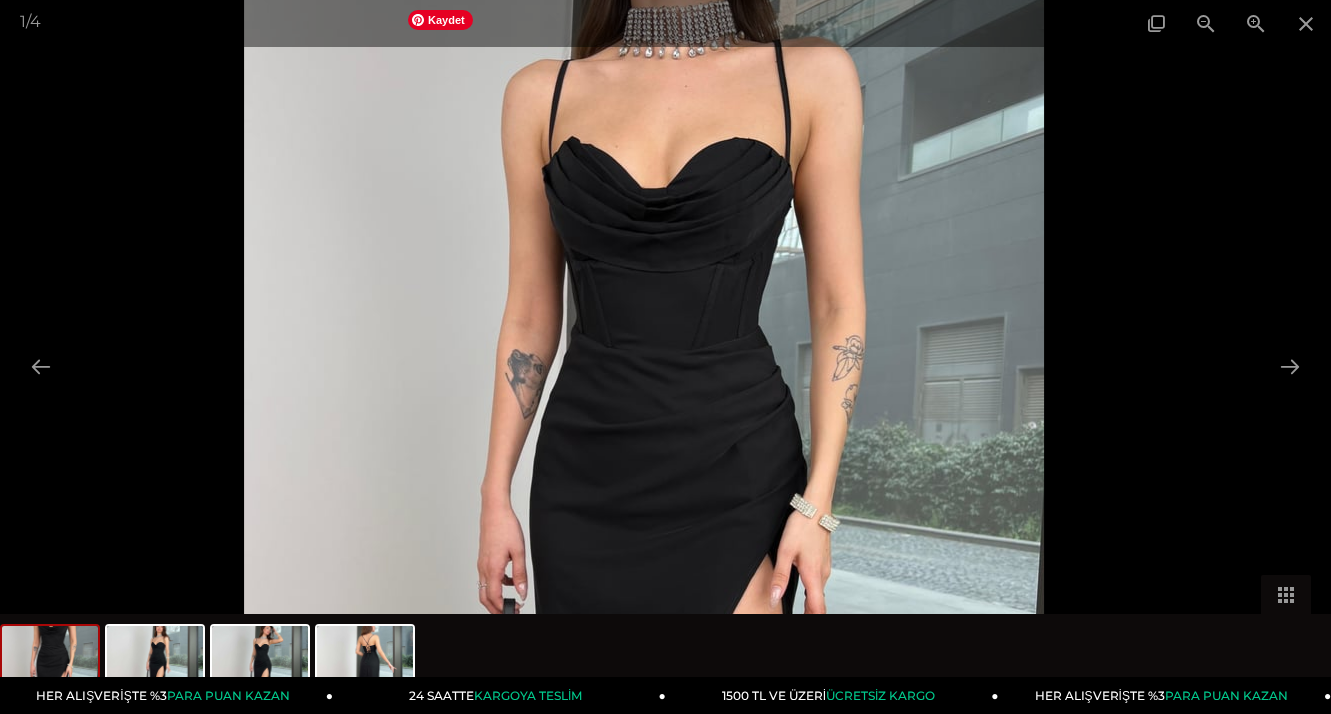 drag, startPoint x: 691, startPoint y: 245, endPoint x: 694, endPoint y: 101, distance: 144.03125 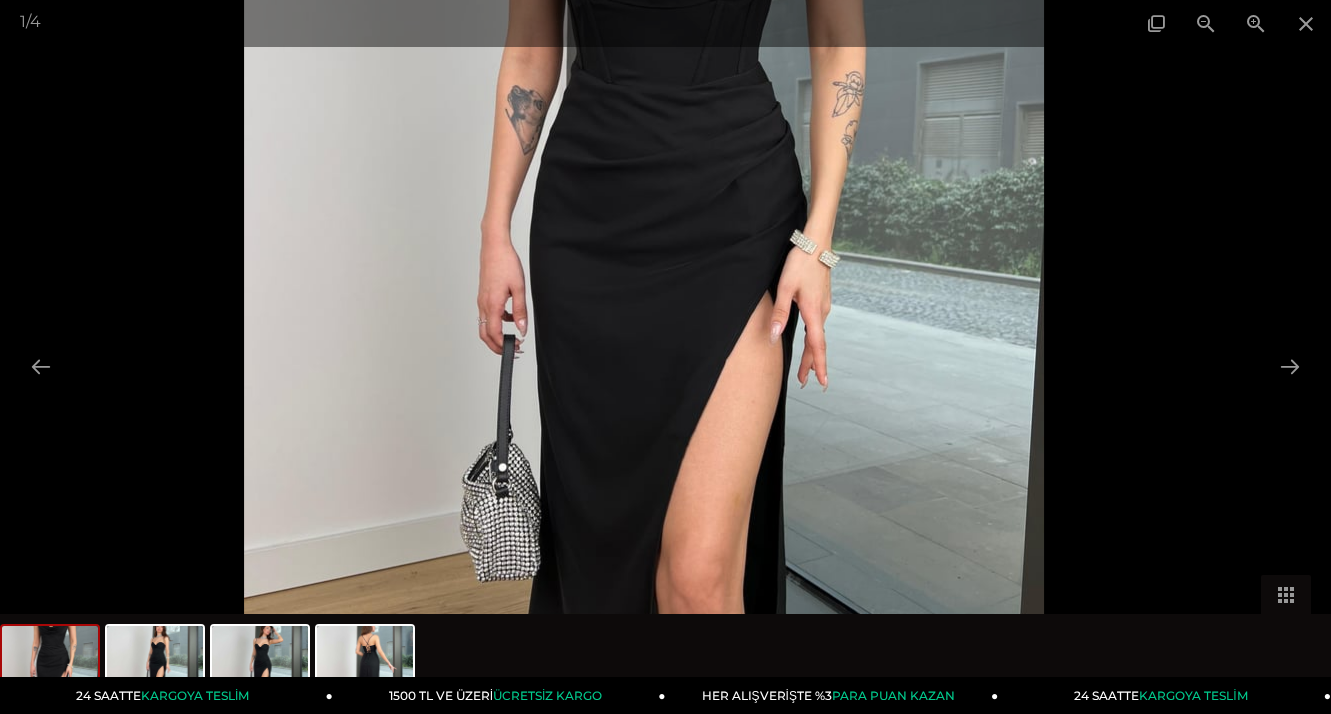 drag, startPoint x: 708, startPoint y: 243, endPoint x: 718, endPoint y: 55, distance: 188.26576 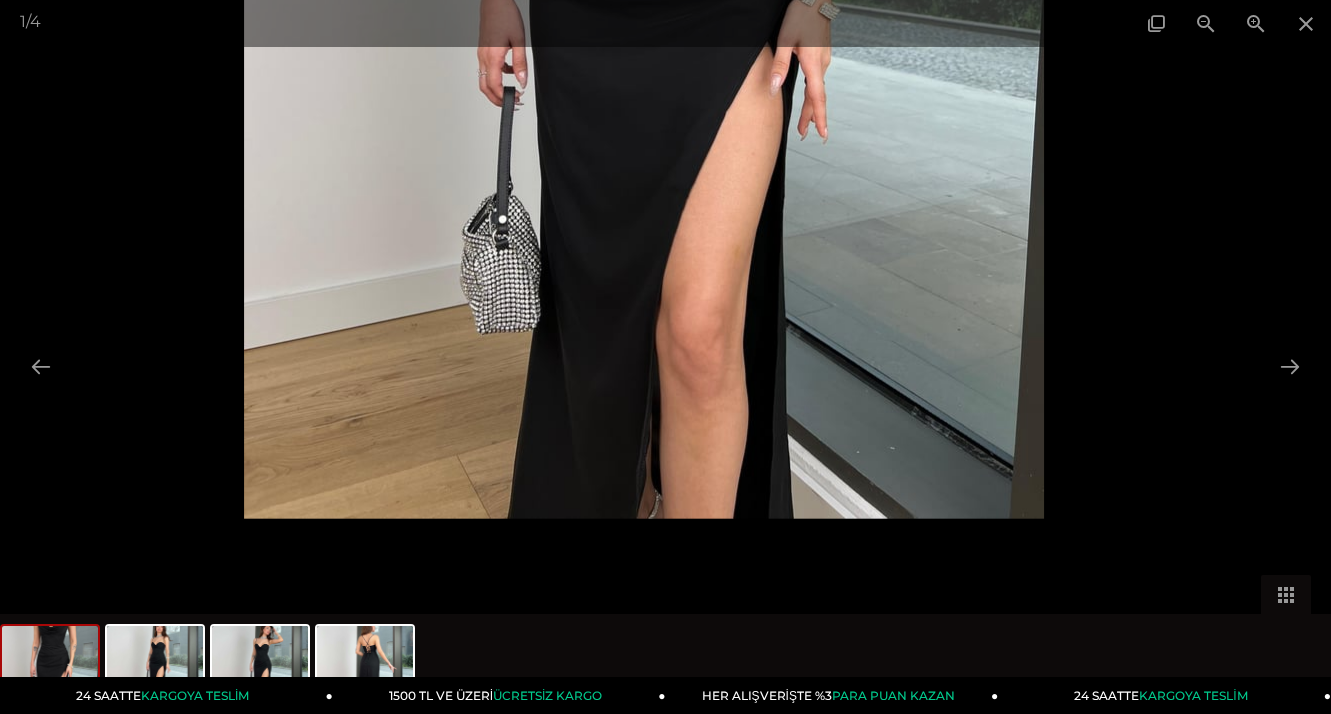 drag, startPoint x: 732, startPoint y: 313, endPoint x: 744, endPoint y: 90, distance: 223.32263 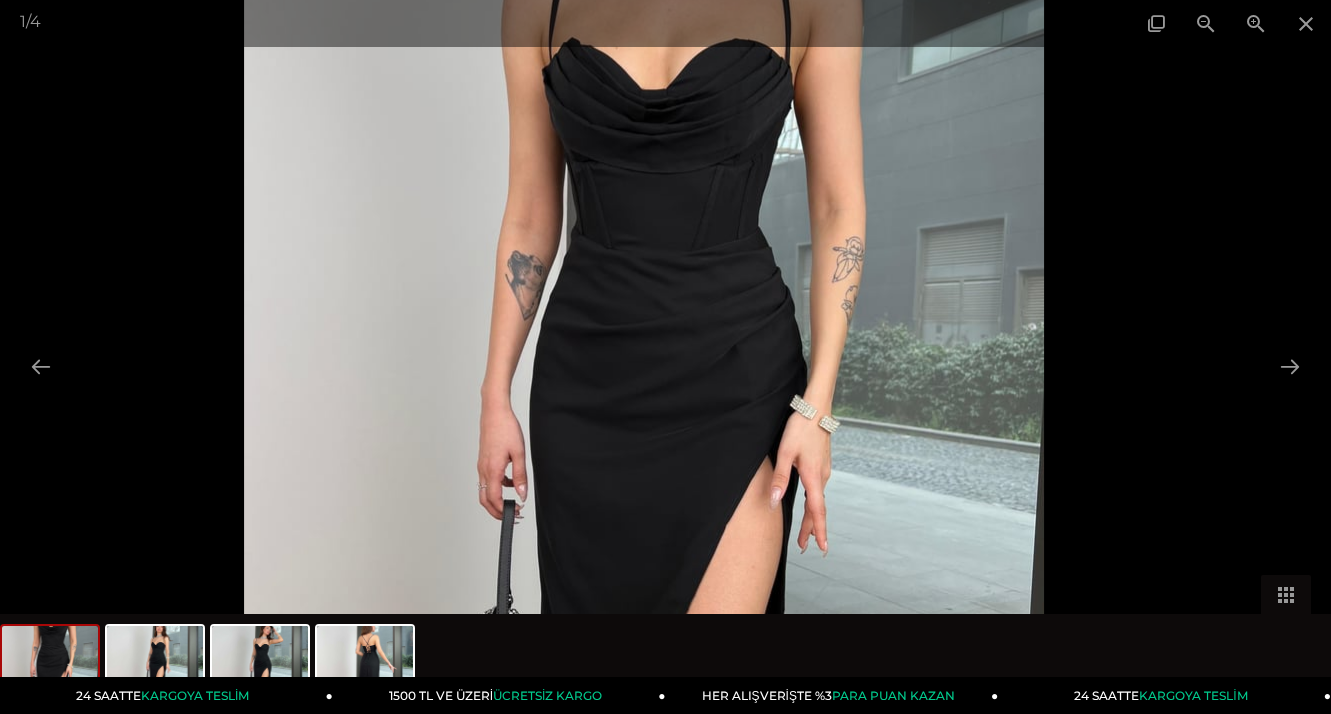 drag, startPoint x: 708, startPoint y: 138, endPoint x: 679, endPoint y: 442, distance: 305.3801 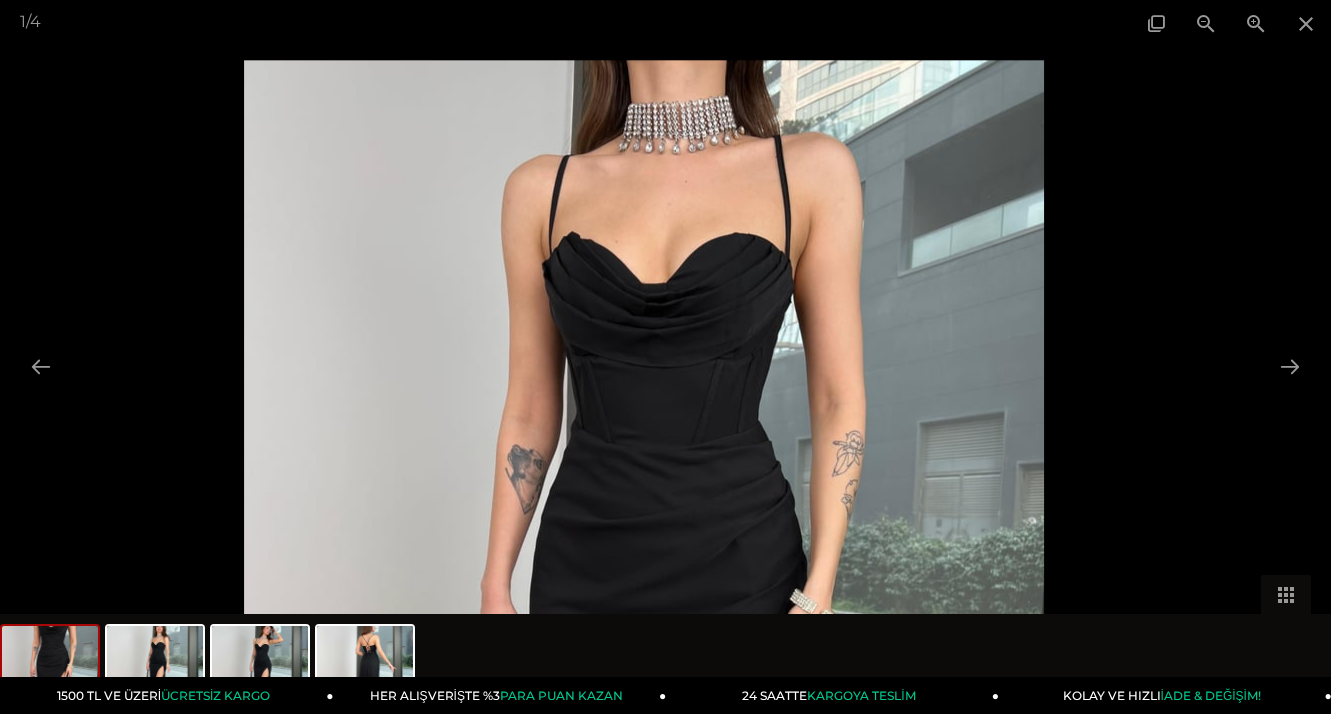 drag, startPoint x: 679, startPoint y: 445, endPoint x: 679, endPoint y: 560, distance: 115 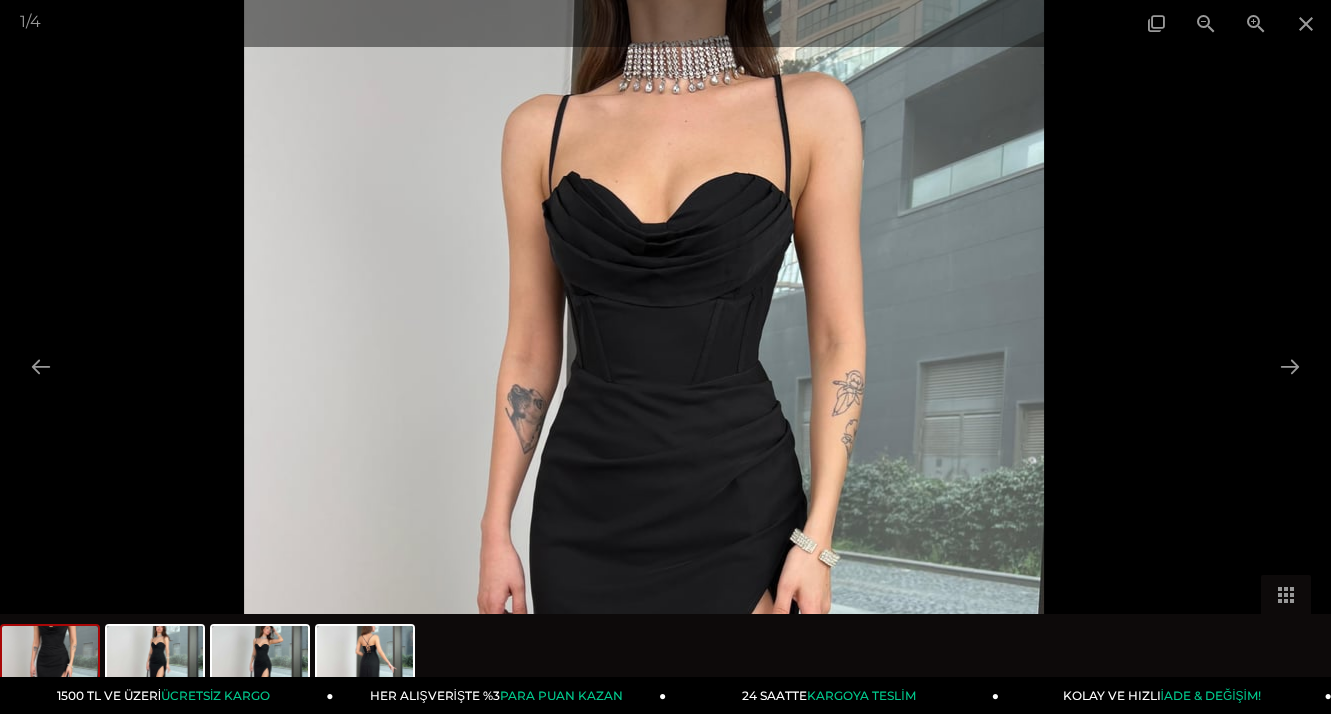 click at bounding box center [644, 533] 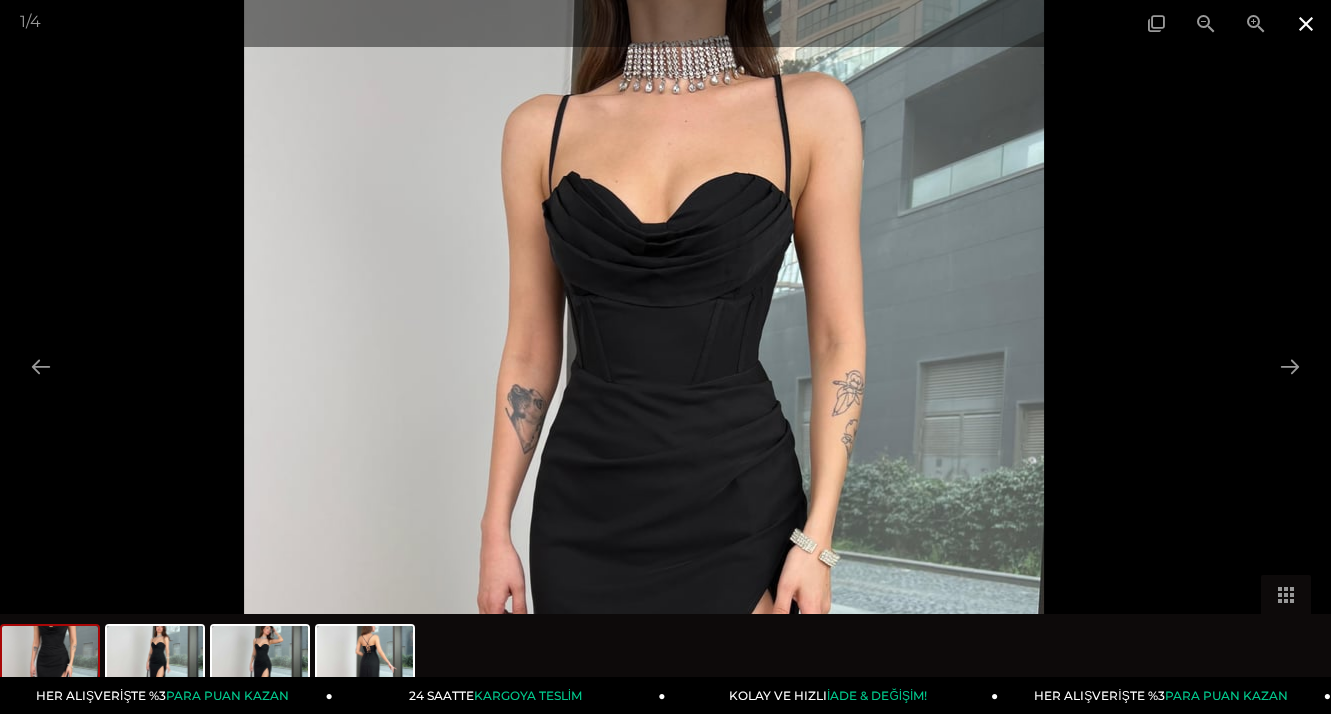click at bounding box center [1306, 23] 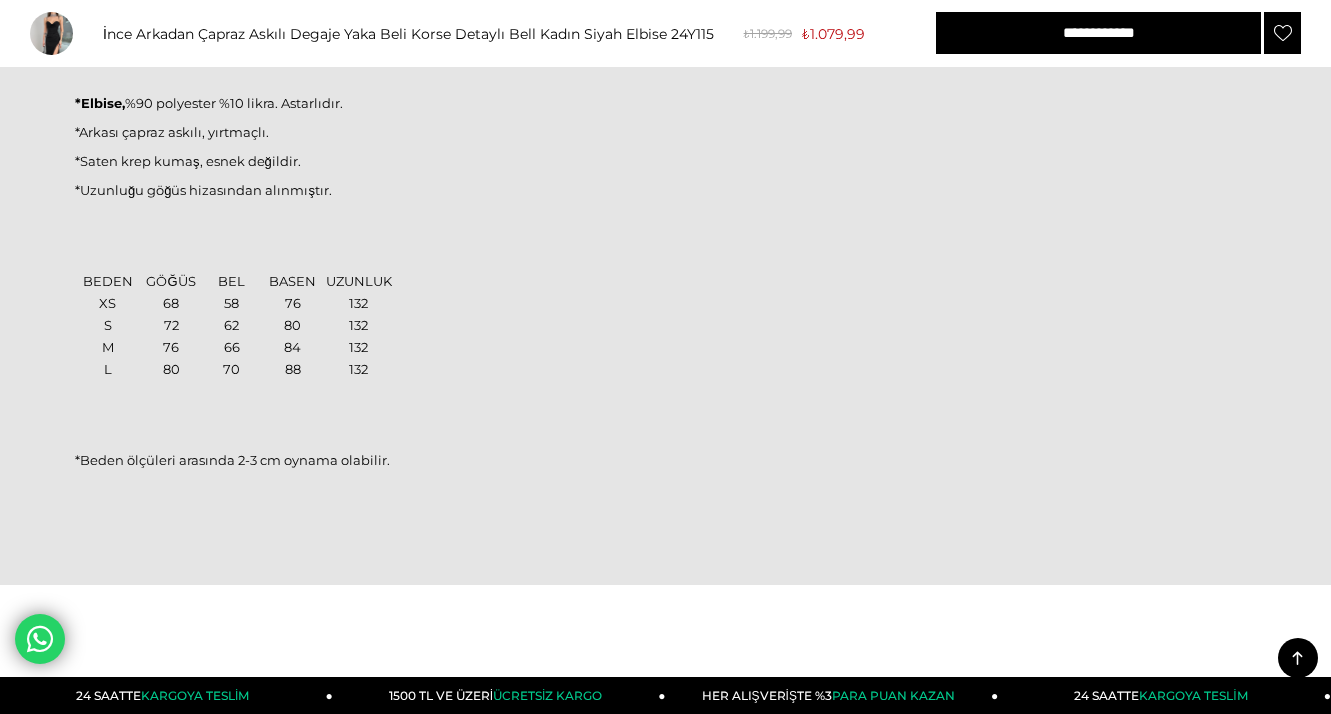 scroll, scrollTop: 1280, scrollLeft: 0, axis: vertical 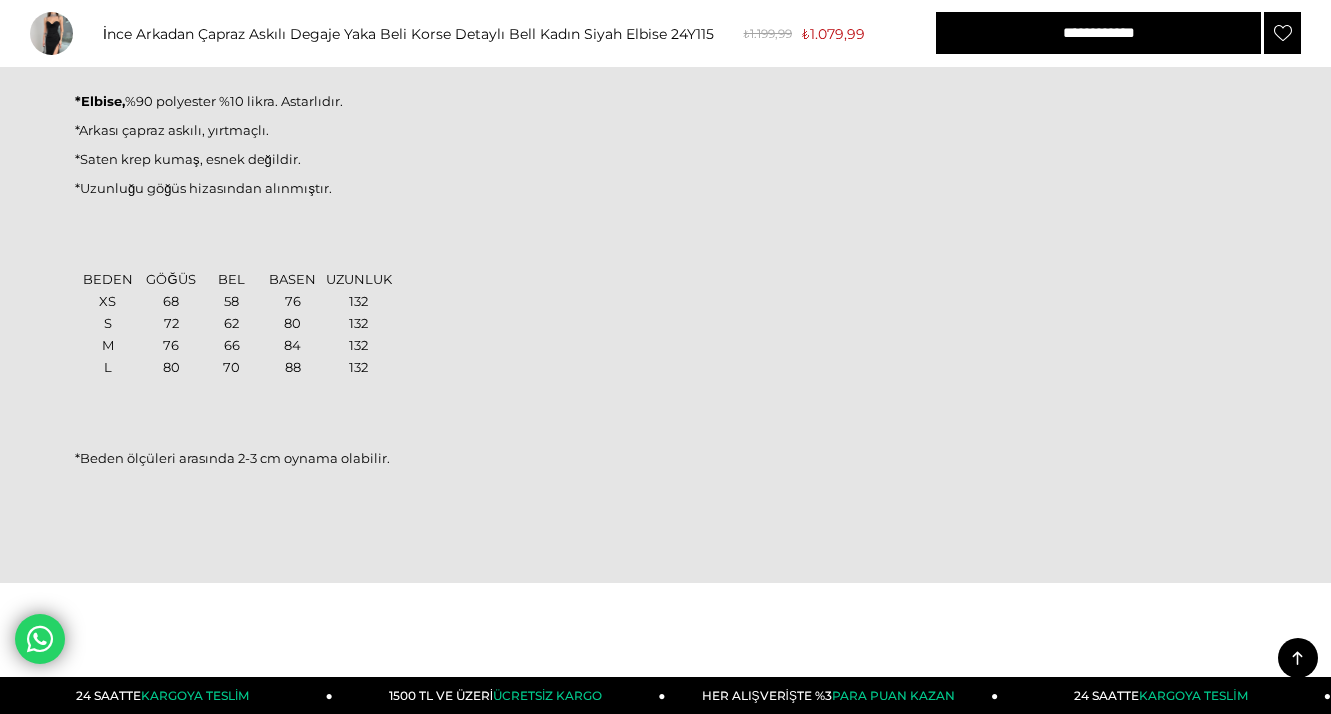 click on "Model üzerindeki small bedendir. Modelin boyu 166 olup 50 kilodur. Ürünün iç etiket bölümünde gerekli yıkama talimatı yer almaktadır. Yıkama talimatı ve semboller ile ilgili gerekli bilgiye iç etiketten ulaşabilirsiniz.
*Elbise,  %90 polyester %10 likra. Astarlıdır.
*Arkası çapraz askılı, yırtmaçlı.
*Saten krep kumaş, esnek değildir.
*Uzunluğu göğüs hizasından alınmıştır.
BEDEN
GÖĞÜS
BEL
BASEN
UZUNLUK
XS
68
58
76
132
S
72
62
80
132
M
76
66
84
132
L
80
70
88
132
*Beden ölçüleri arasında 2-3 cm oynama olabilir." at bounding box center [665, 239] 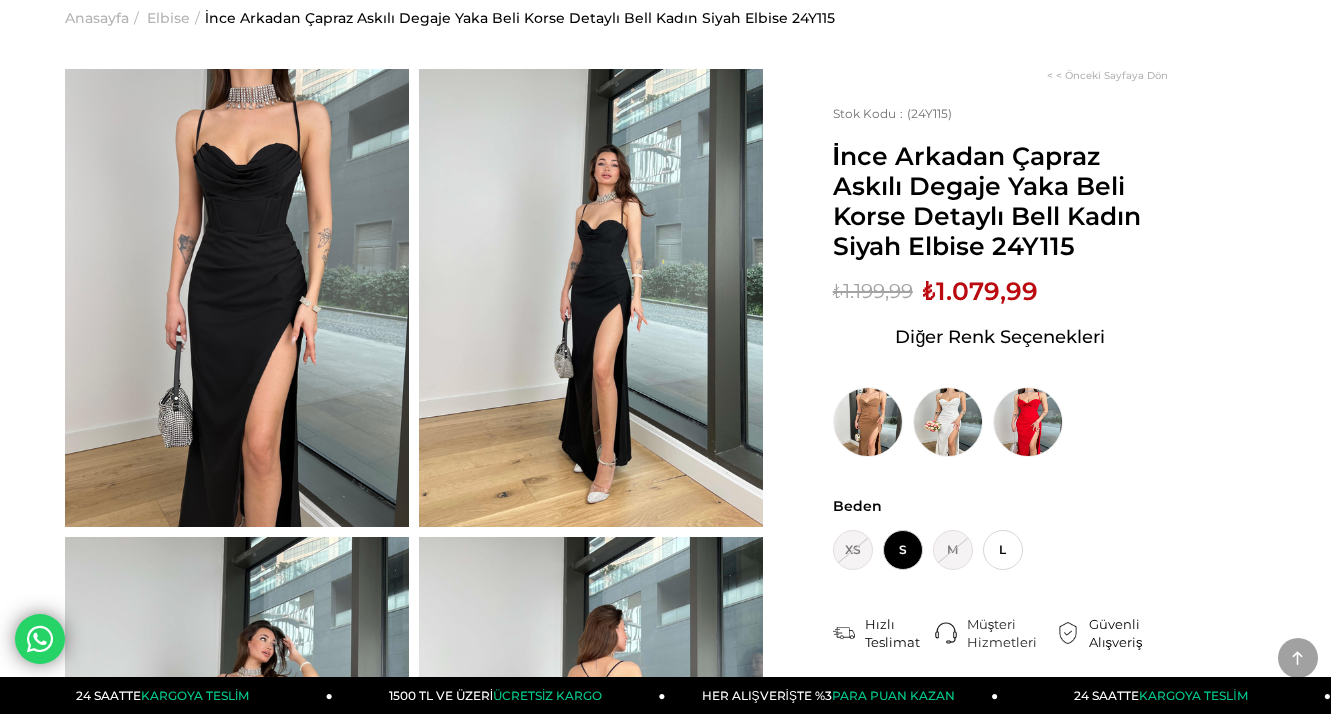 scroll, scrollTop: 0, scrollLeft: 0, axis: both 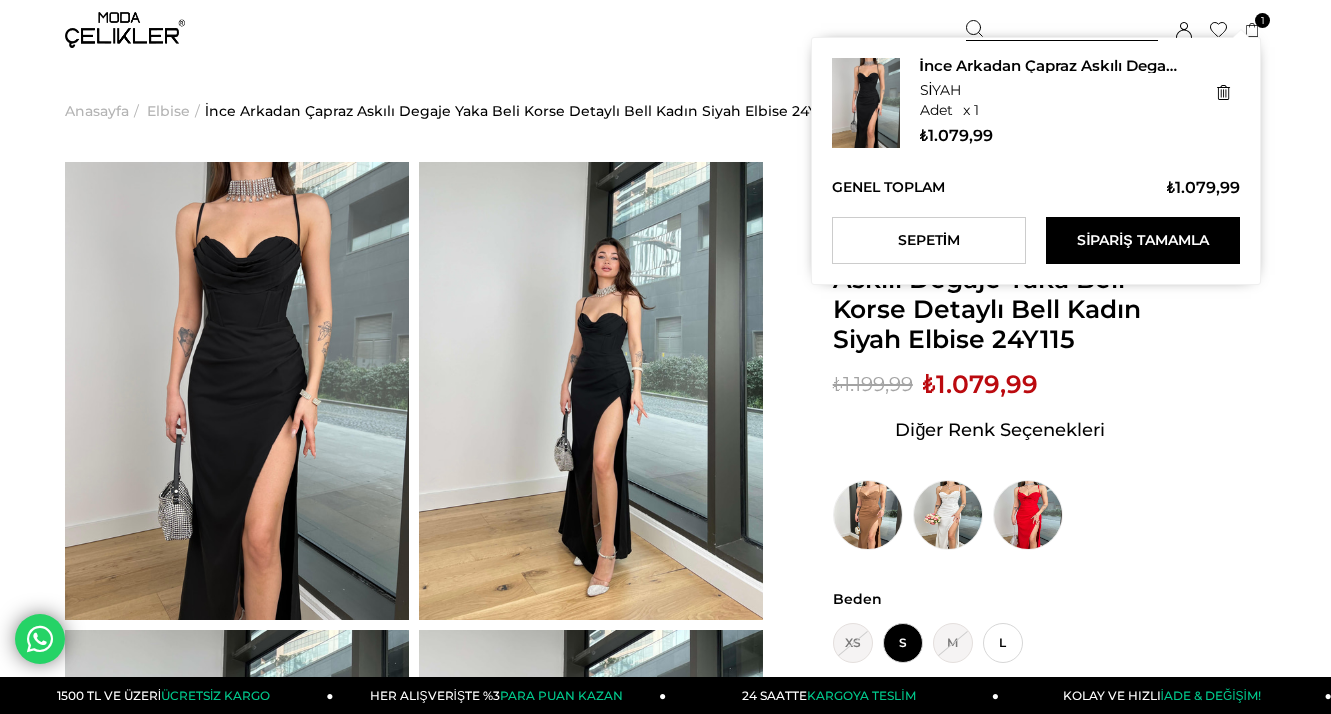 click 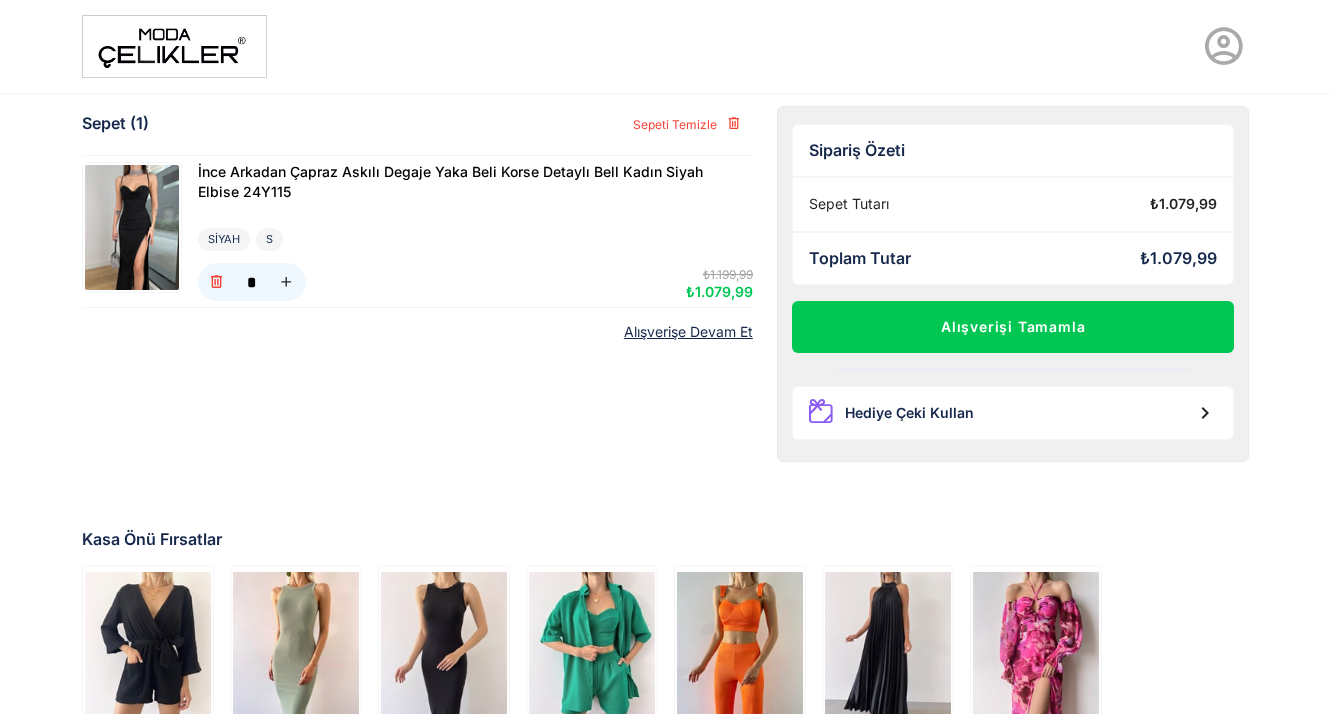 scroll, scrollTop: 0, scrollLeft: 0, axis: both 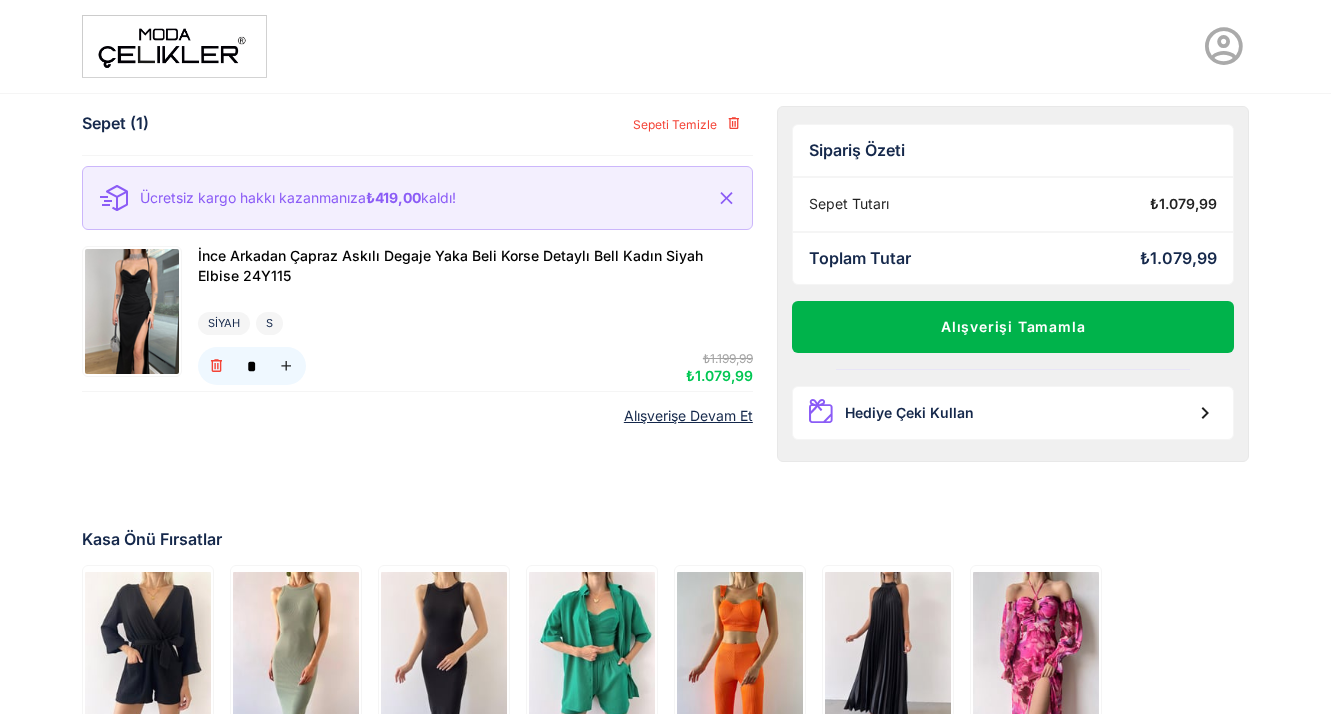 click on "Alışverişi Tamamla" at bounding box center (1013, 327) 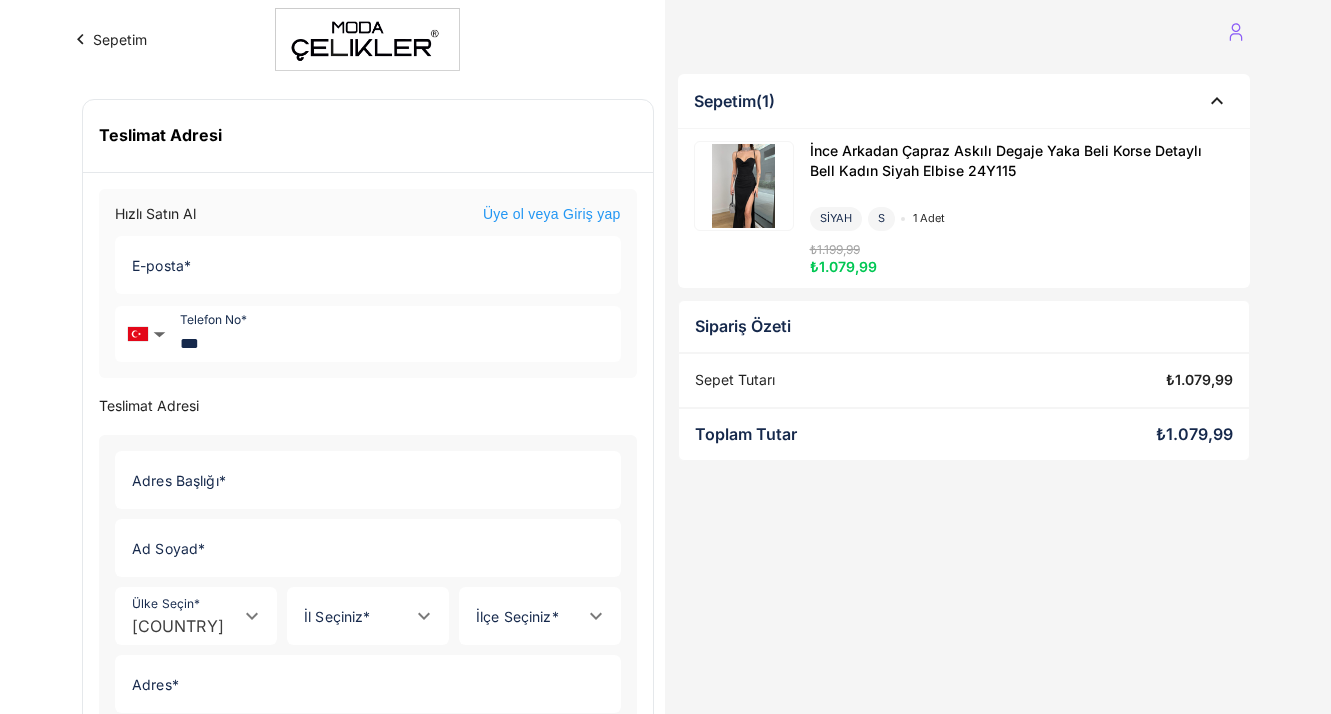 scroll, scrollTop: 0, scrollLeft: 0, axis: both 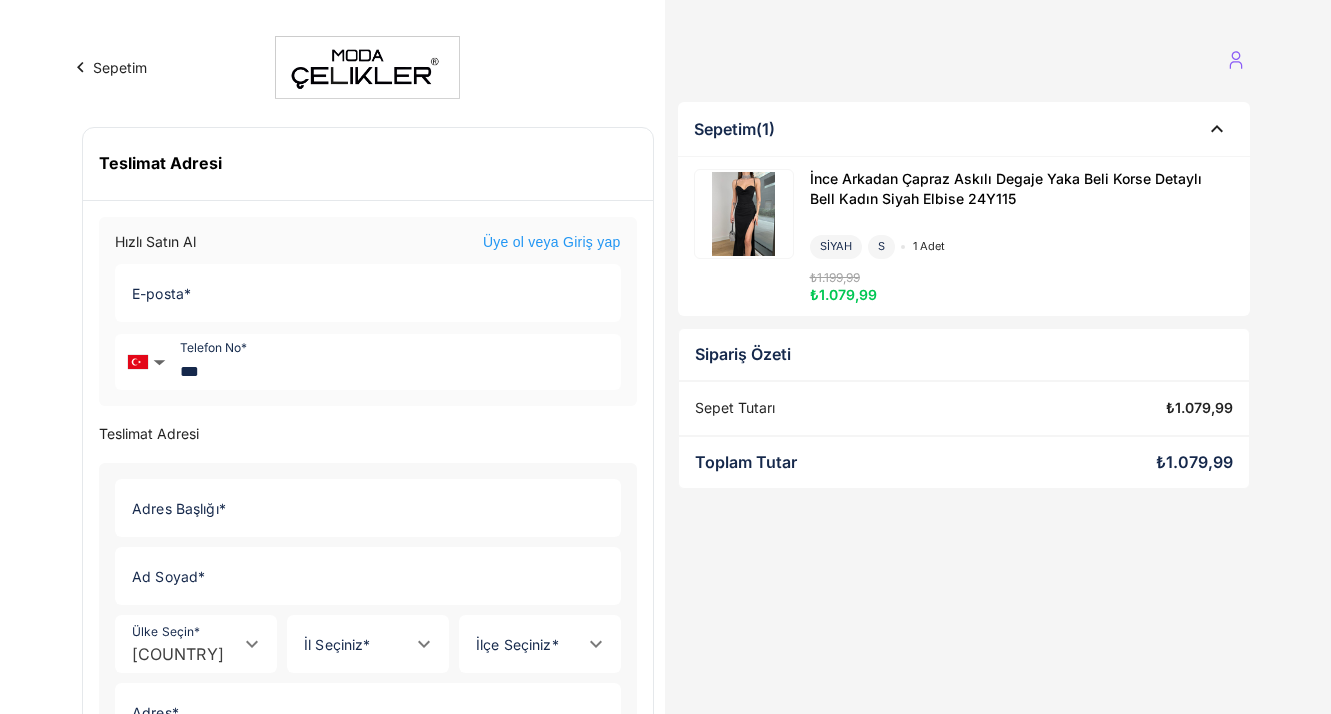 click on "Üye ol veya Giriş yap" at bounding box center (552, 243) 